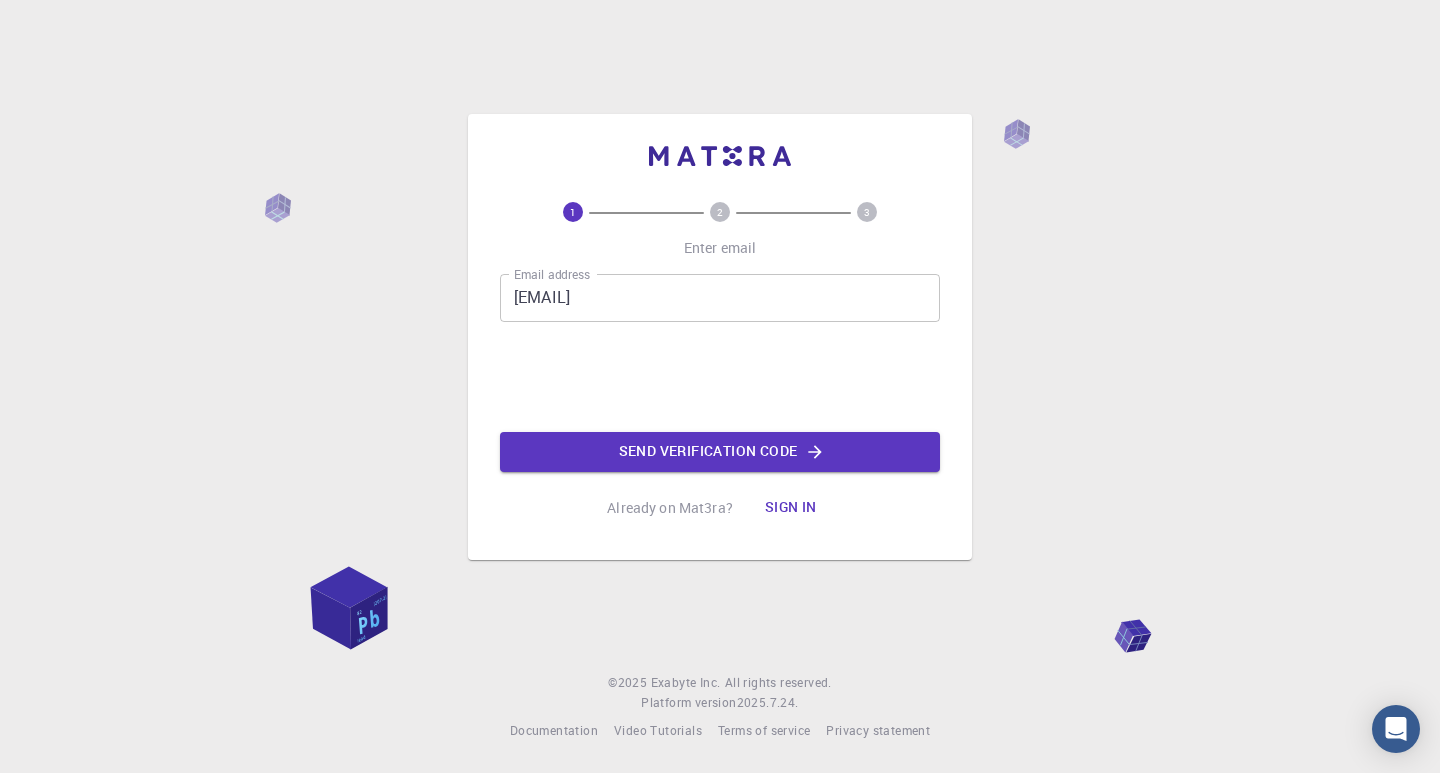 scroll, scrollTop: 0, scrollLeft: 0, axis: both 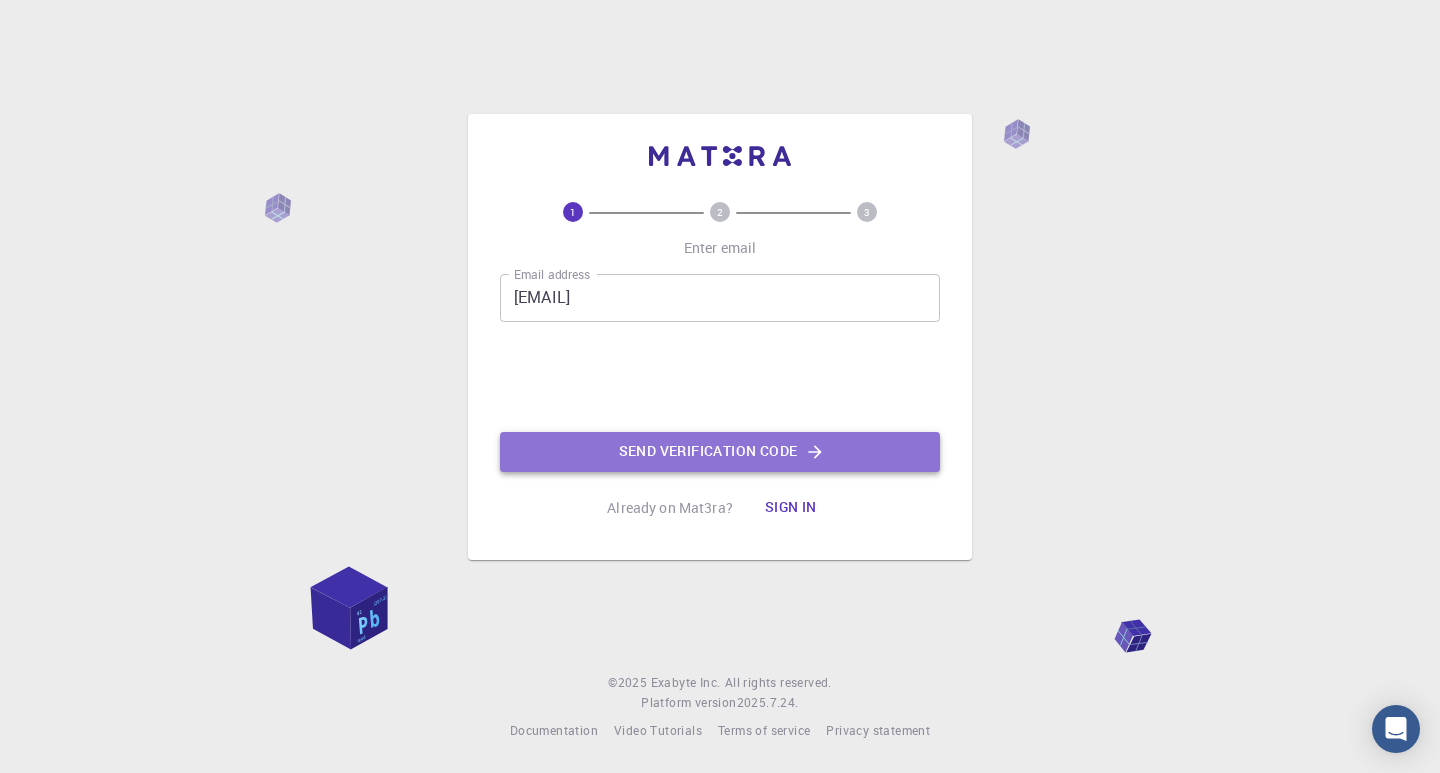 click on "Send verification code" 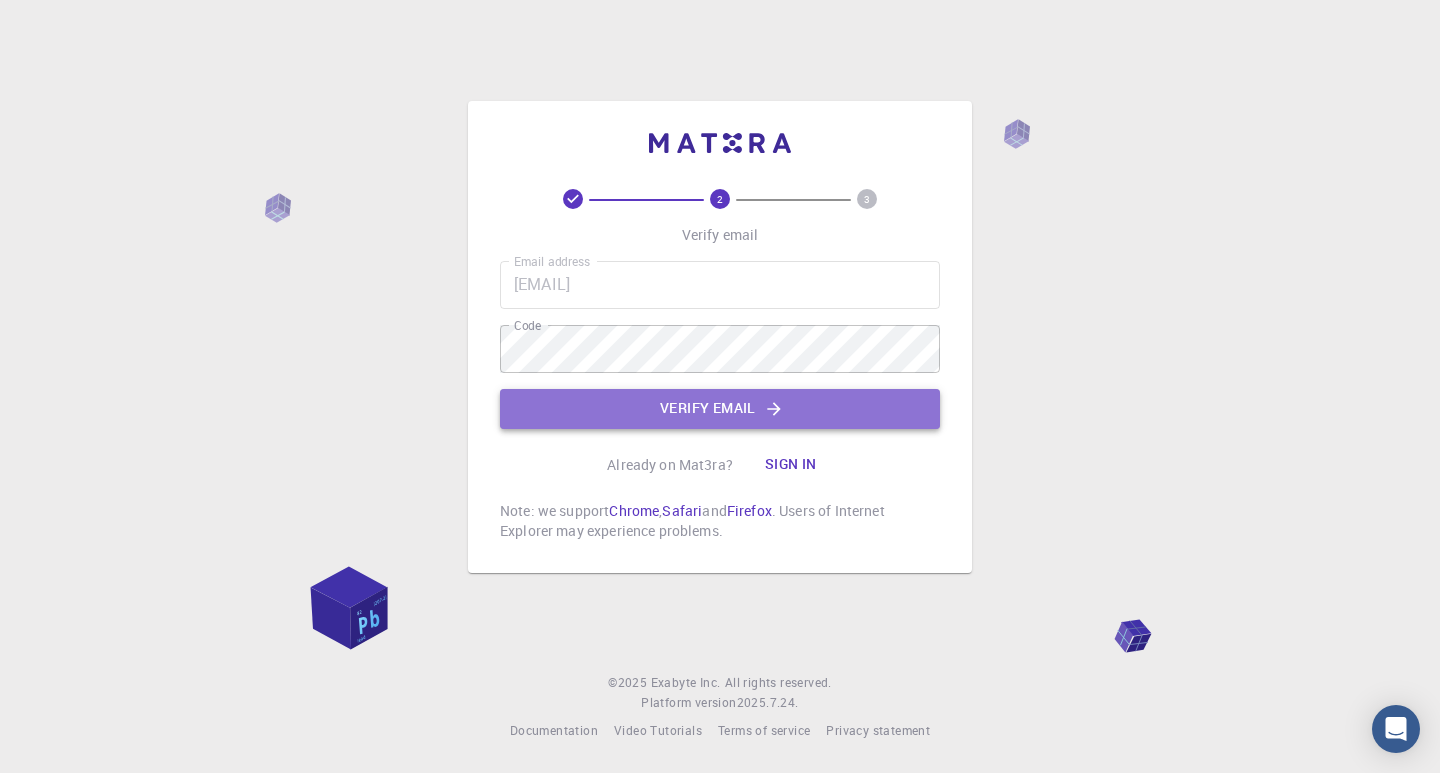 click on "Verify email" 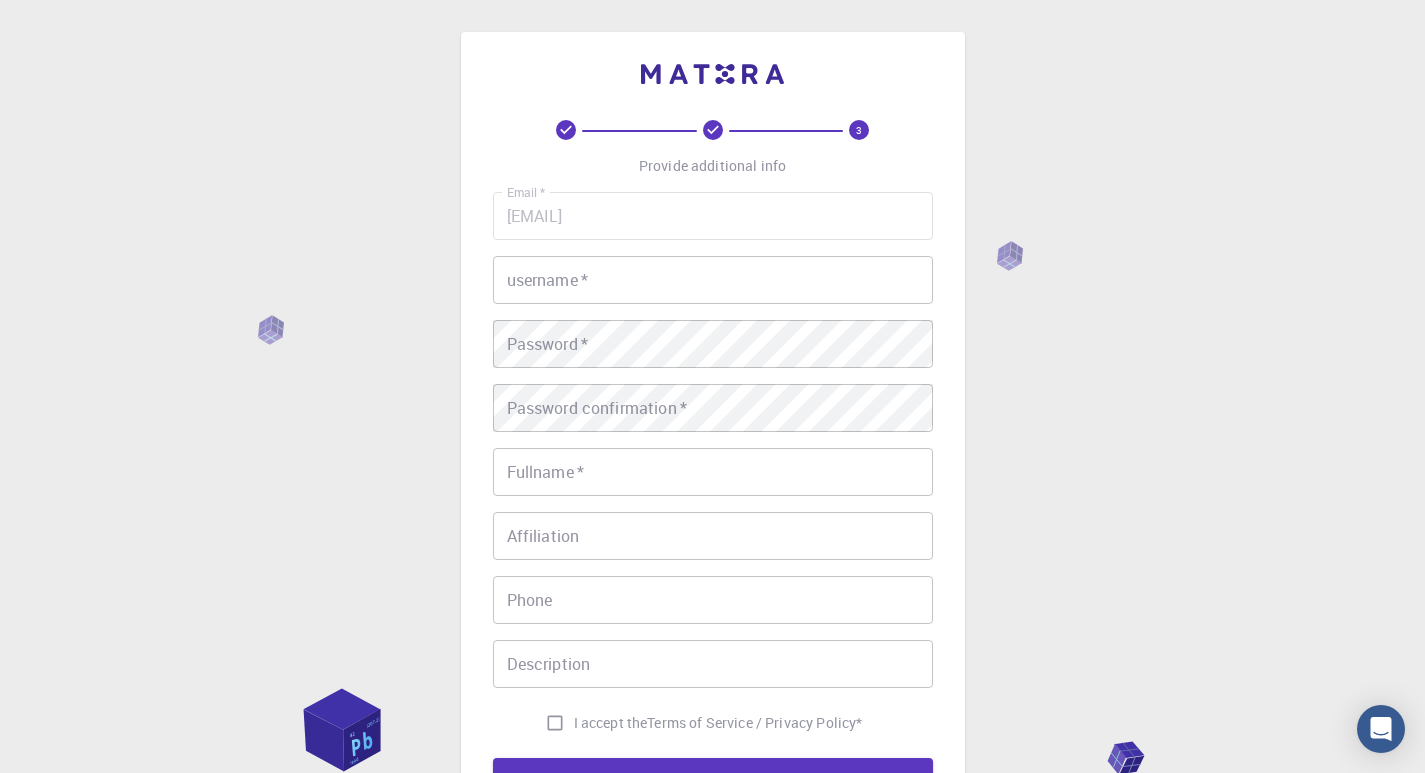 click on "username   *" at bounding box center (713, 280) 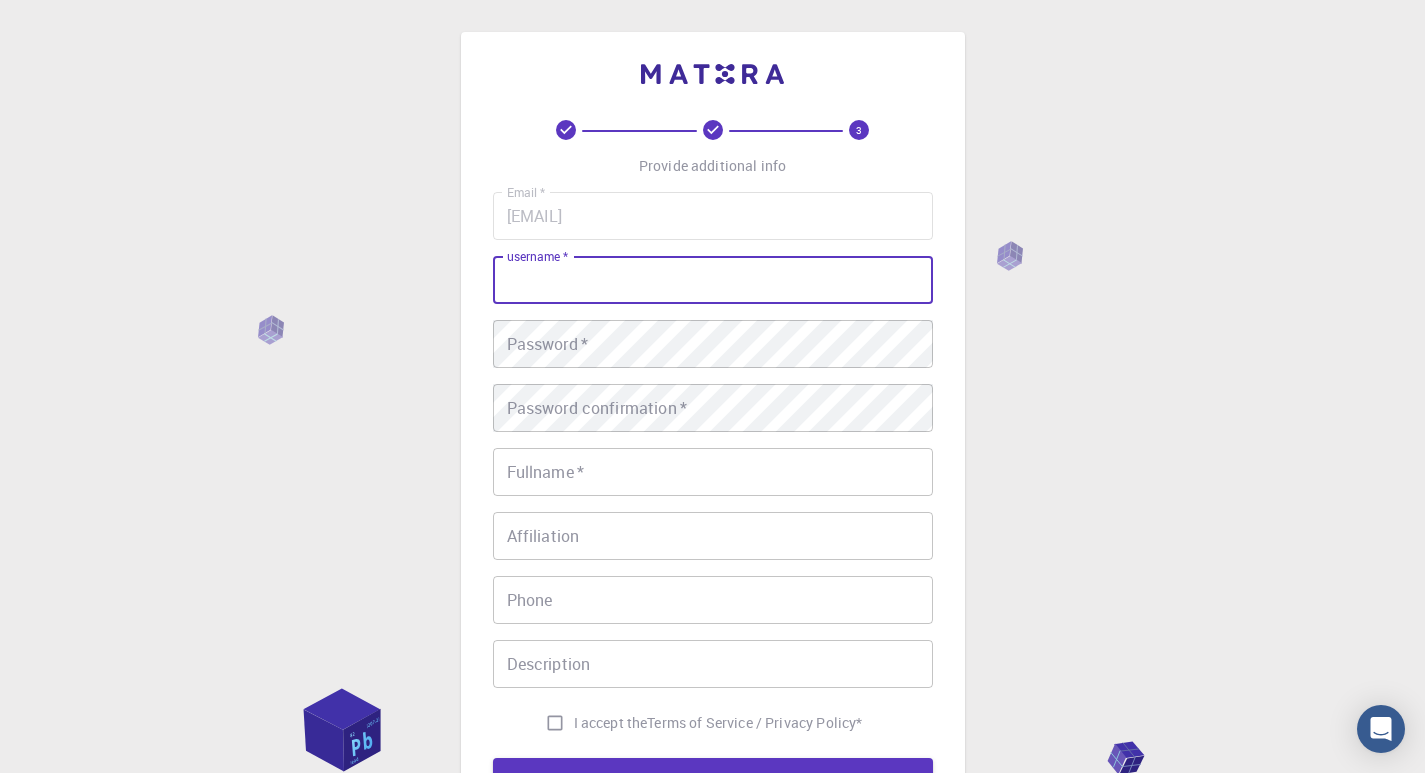 type on "،" 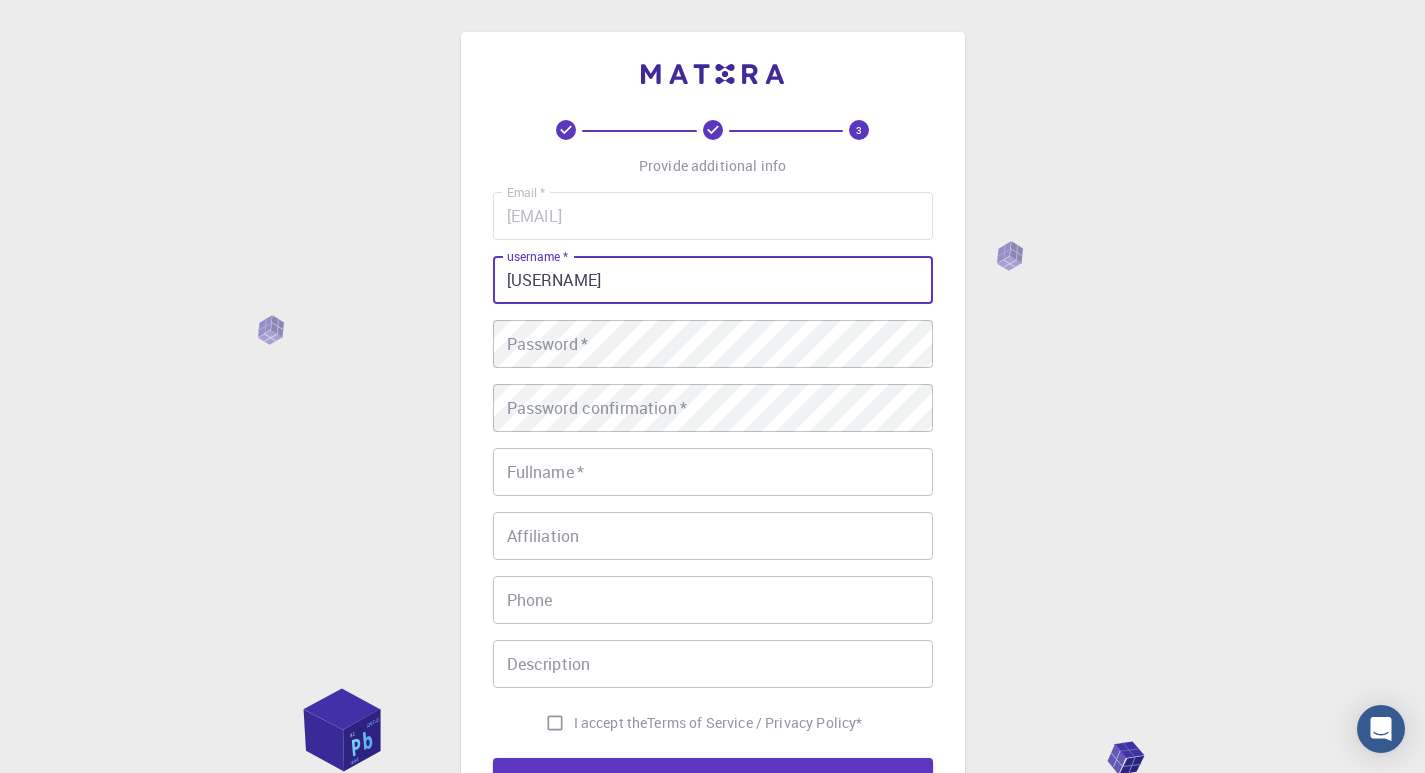type on "[USERNAME]" 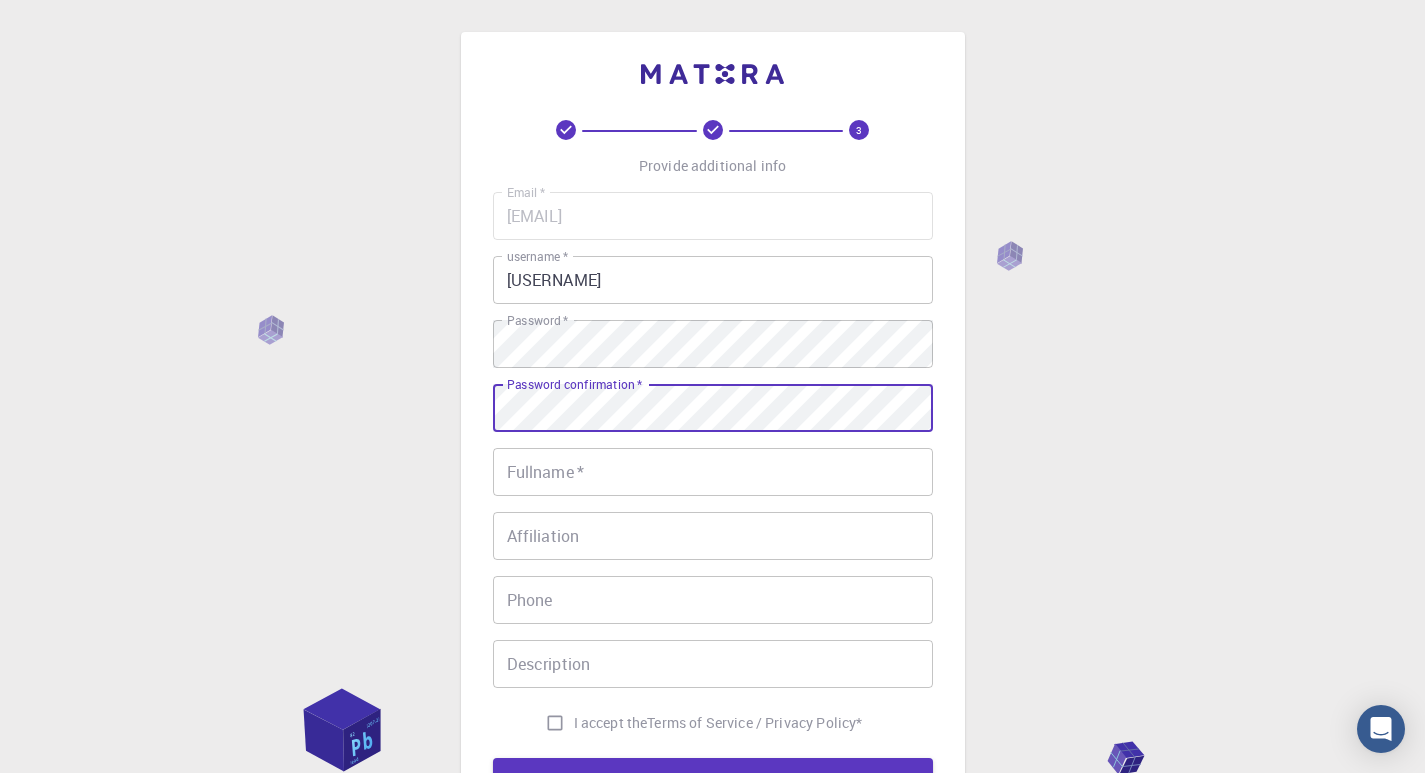 click on "Fullname   *" at bounding box center (713, 472) 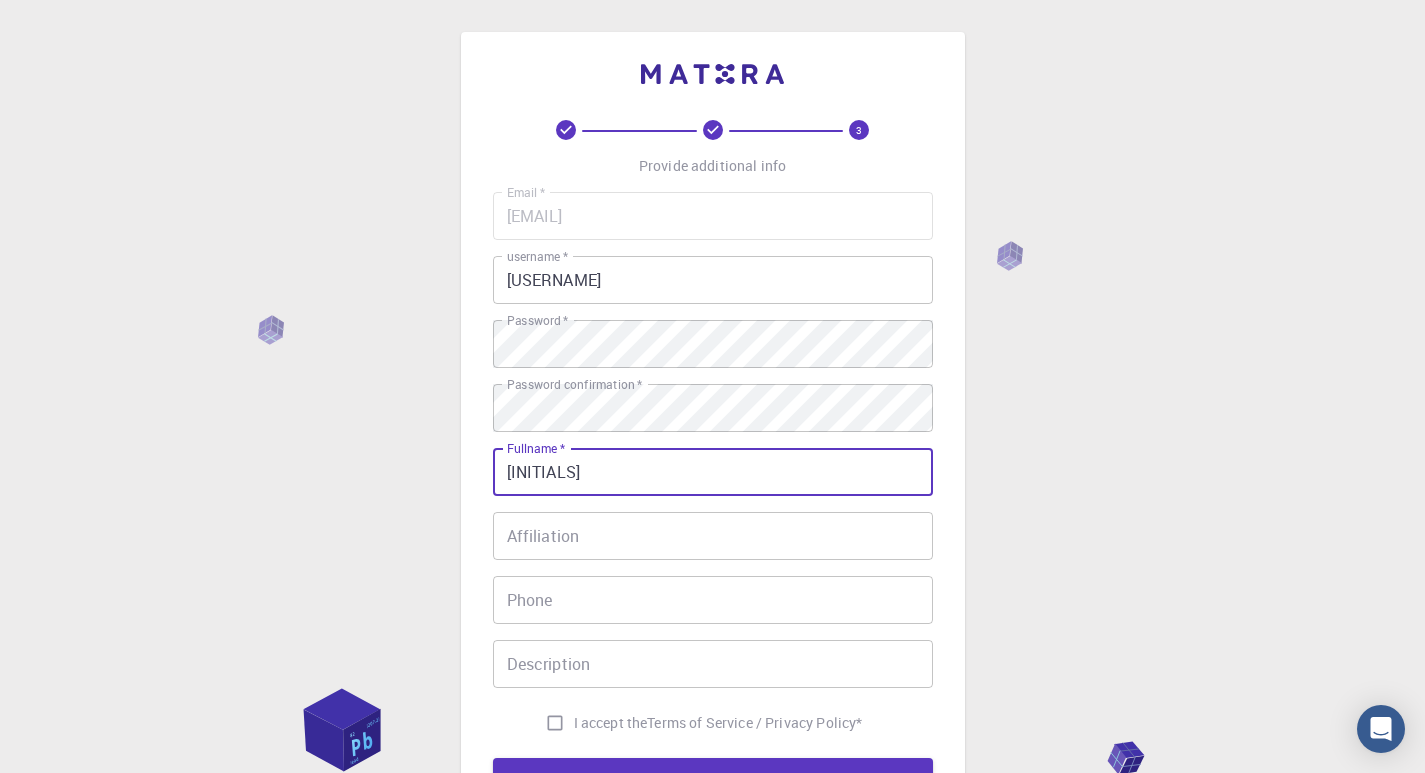 type on "[INITIALS]" 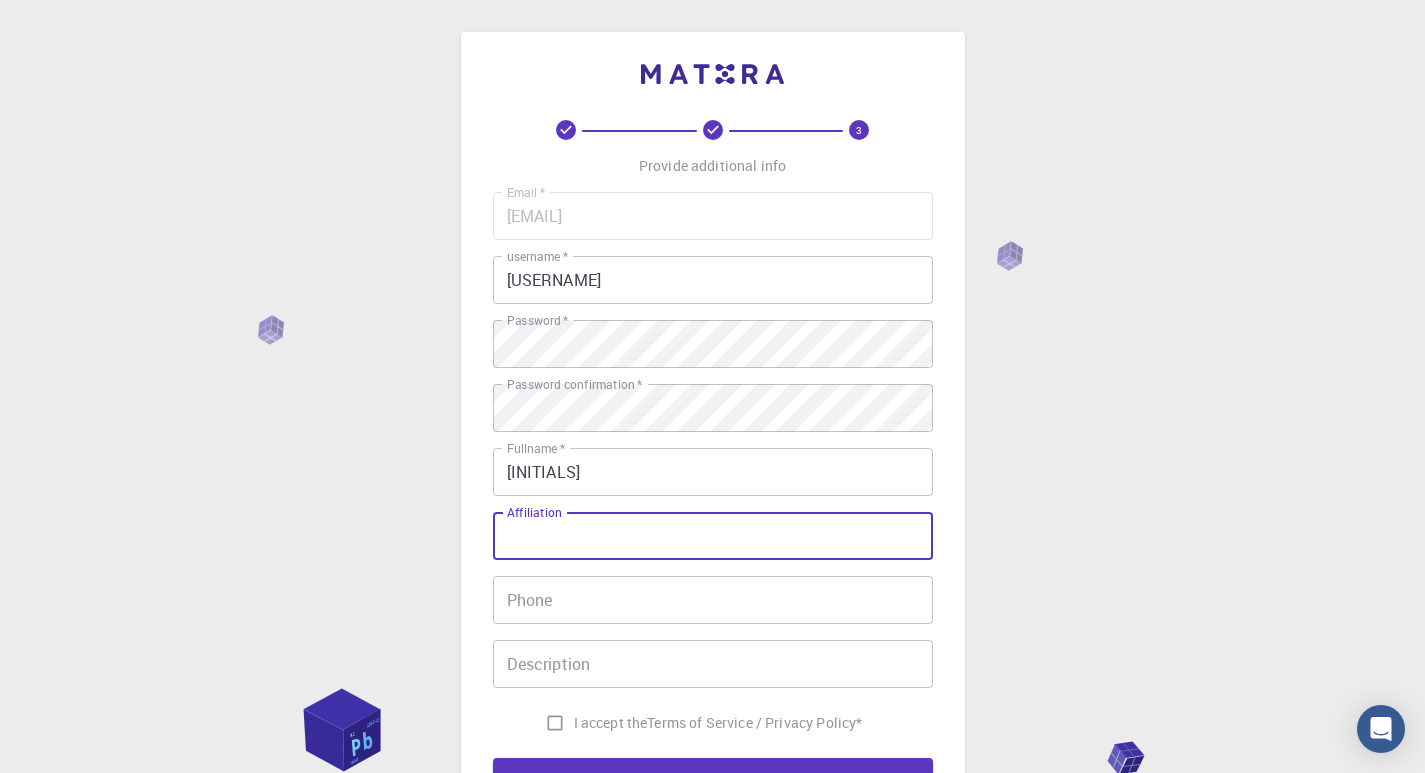 click on "Affiliation" at bounding box center (713, 536) 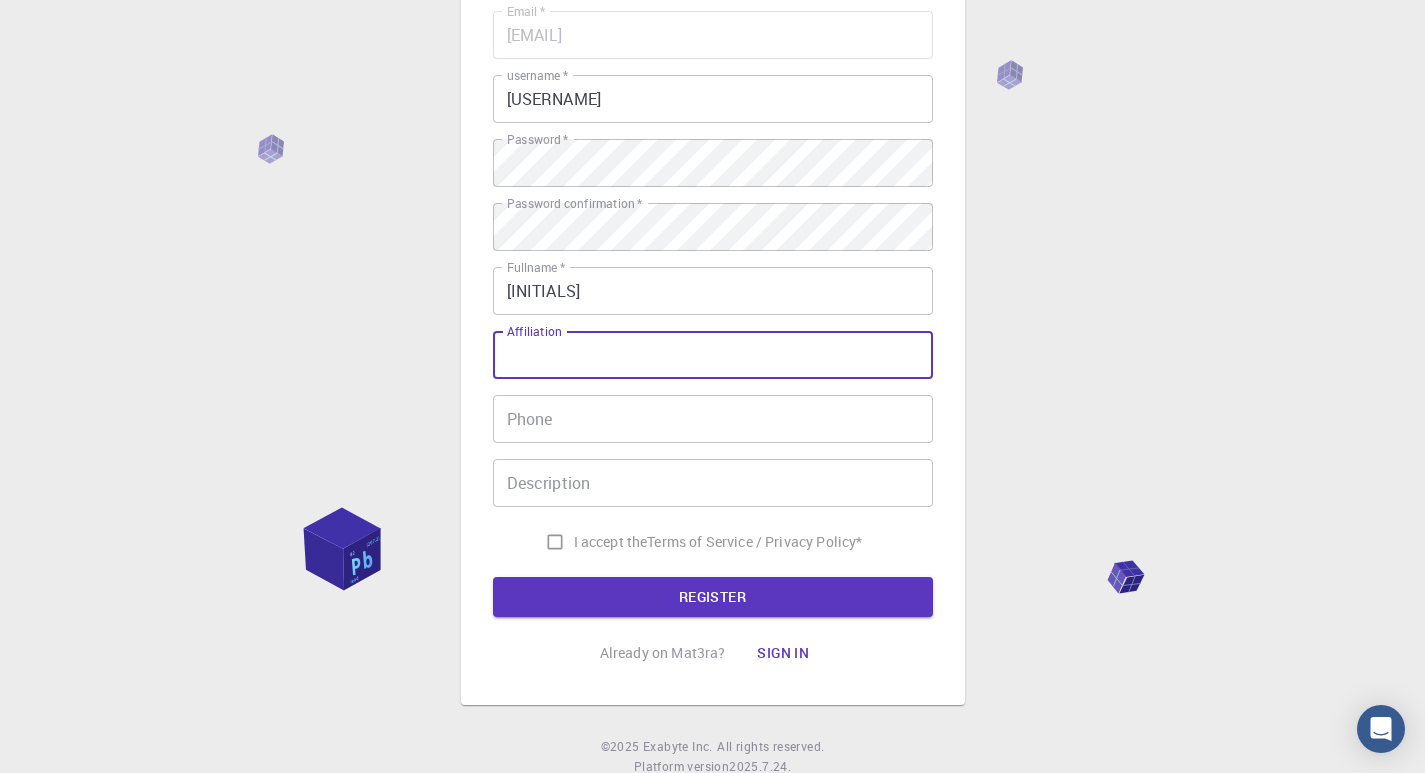 scroll, scrollTop: 200, scrollLeft: 0, axis: vertical 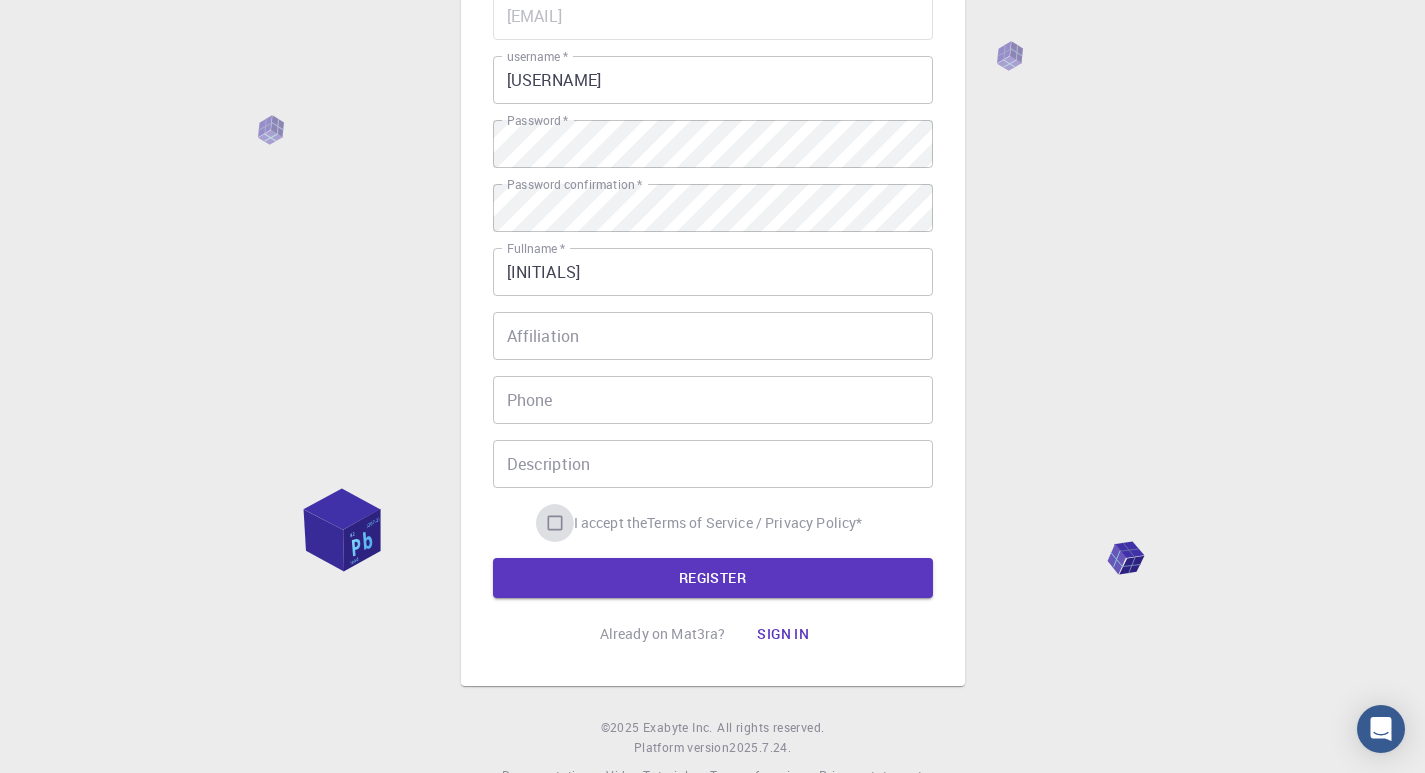 click on "I accept the  Terms of Service / Privacy Policy  *" at bounding box center (555, 523) 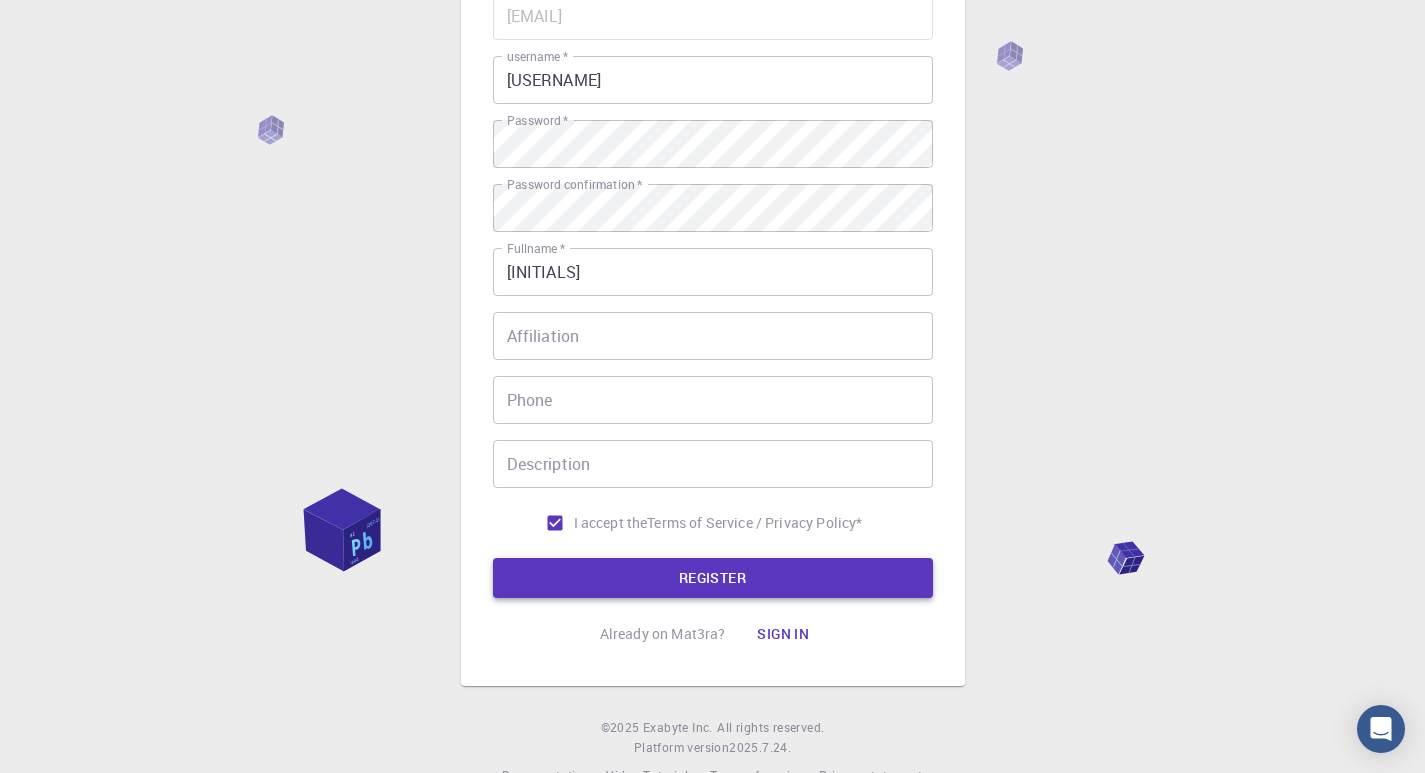 click on "REGISTER" at bounding box center (713, 578) 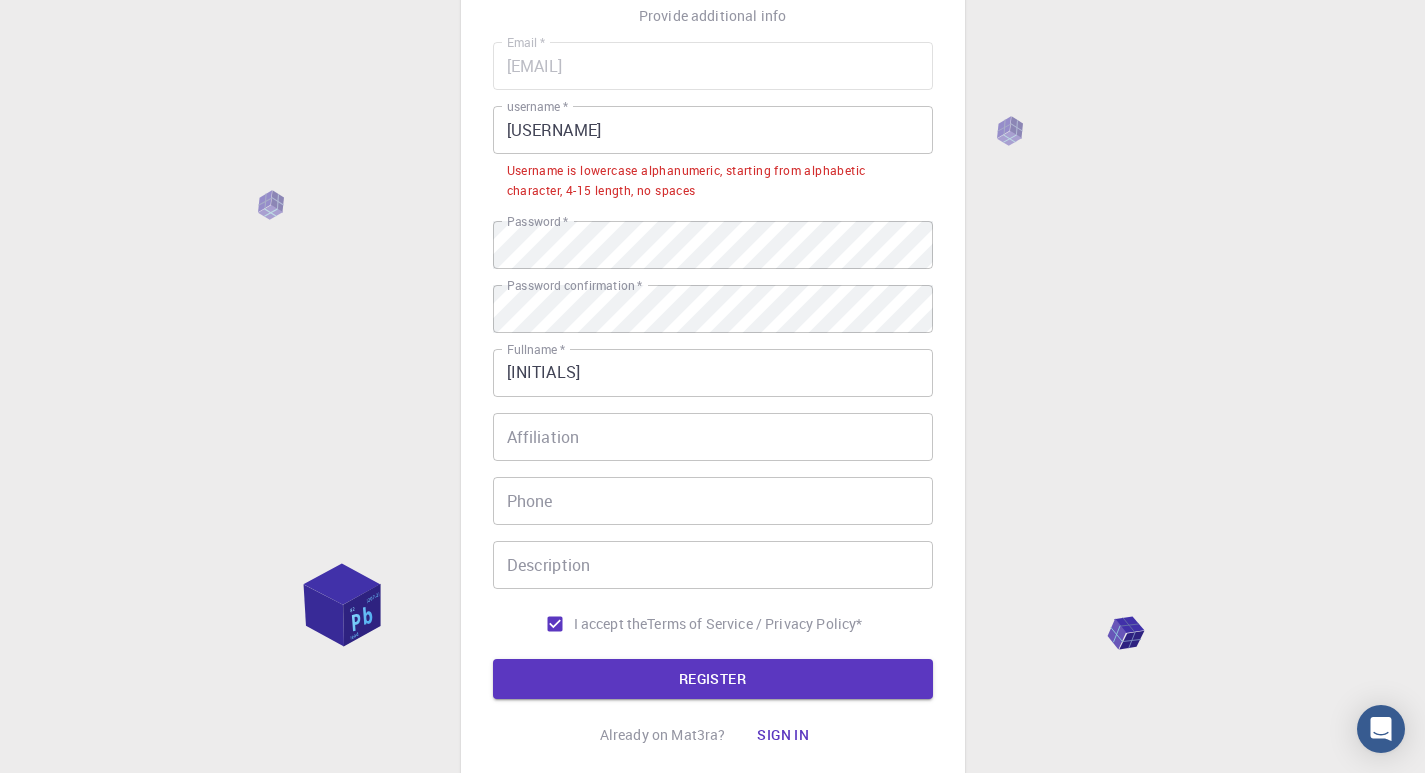 scroll, scrollTop: 100, scrollLeft: 0, axis: vertical 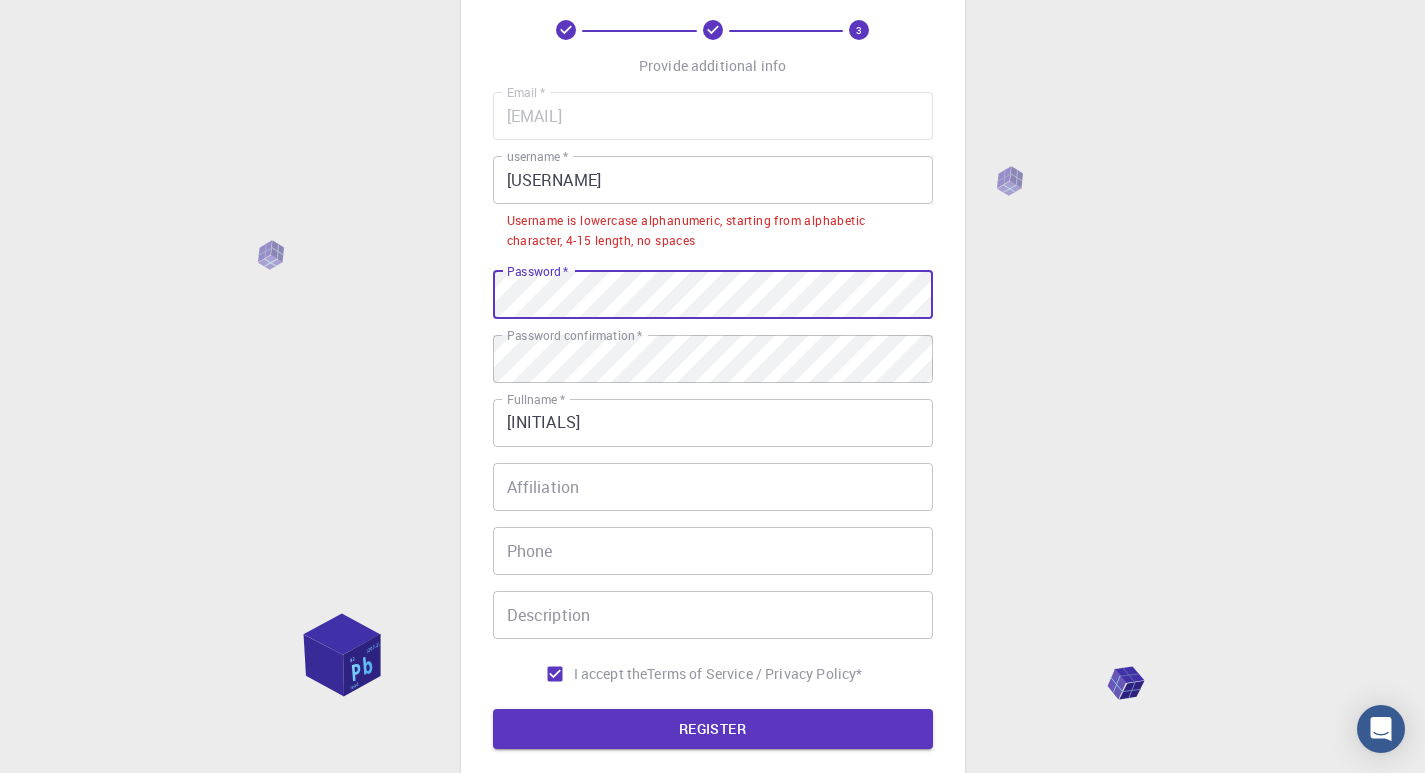 click on "3 Provide additional info Email   * [EMAIL] Email   * username   * [USERNAME] username   * Username is lowercase alphanumeric, starting from alphabetic character, 4-15 length, no spaces Password   * Password   * Password confirmation   * Password confirmation   * Fullname   * [INITIALS] Fullname   * Affiliation Affiliation Phone Phone Description Description I accept the  Terms of Service / Privacy Policy  * REGISTER Already on Mat3ra? Sign in ©  2025   Exabyte Inc.   All rights reserved. Platform version  2025.7.24 . Documentation Video Tutorials Terms of service Privacy statement" at bounding box center [712, 434] 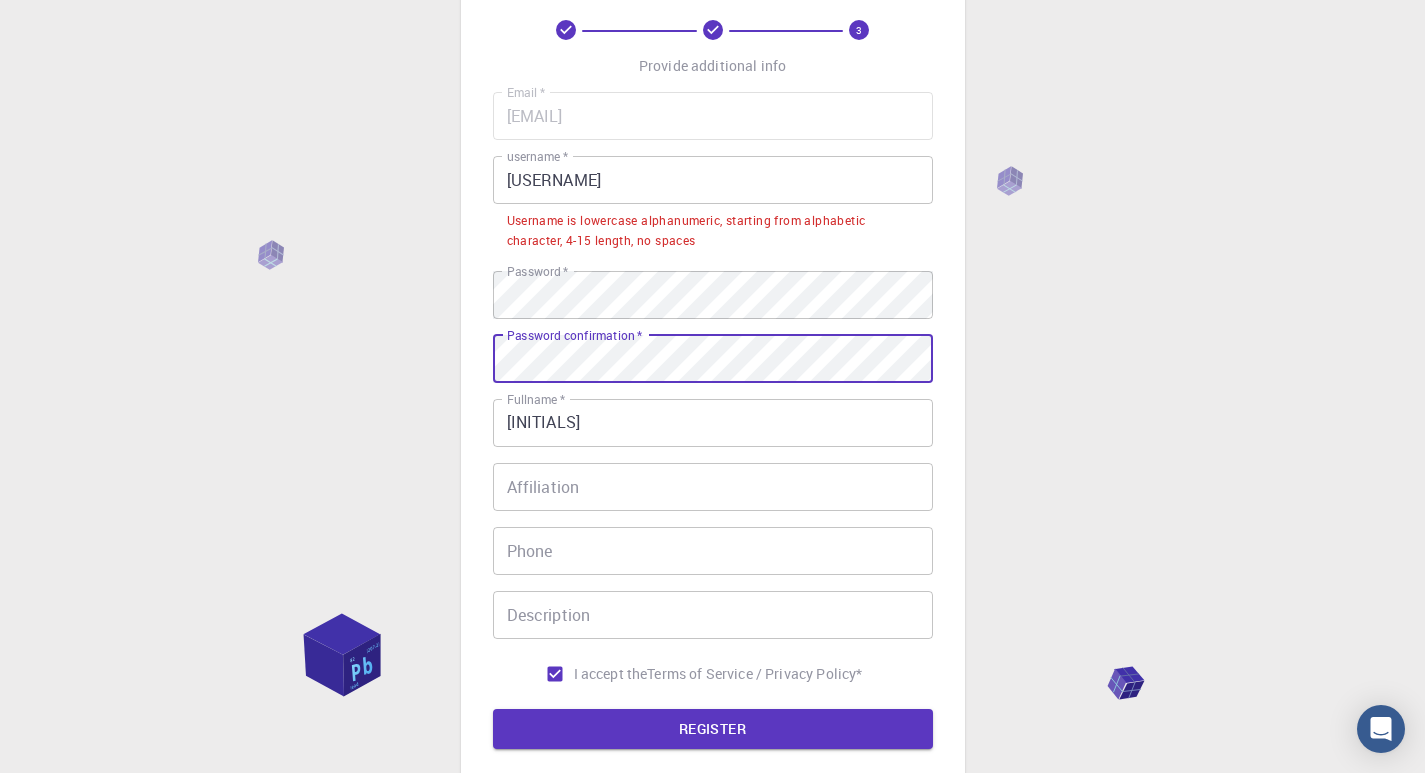 click on "3 Provide additional info Email   * [EMAIL] Email   * username   * [USERNAME] username   * Username is lowercase alphanumeric, starting from alphabetic character, 4-15 length, no spaces Password   * Password   * Password confirmation   * Password confirmation   * Fullname   * [INITIALS] Fullname   * Affiliation Affiliation Phone Phone Description Description I accept the  Terms of Service / Privacy Policy  * REGISTER Already on Mat3ra? Sign in ©  2025   Exabyte Inc.   All rights reserved. Platform version  2025.7.24 . Documentation Video Tutorials Terms of service Privacy statement" at bounding box center (712, 434) 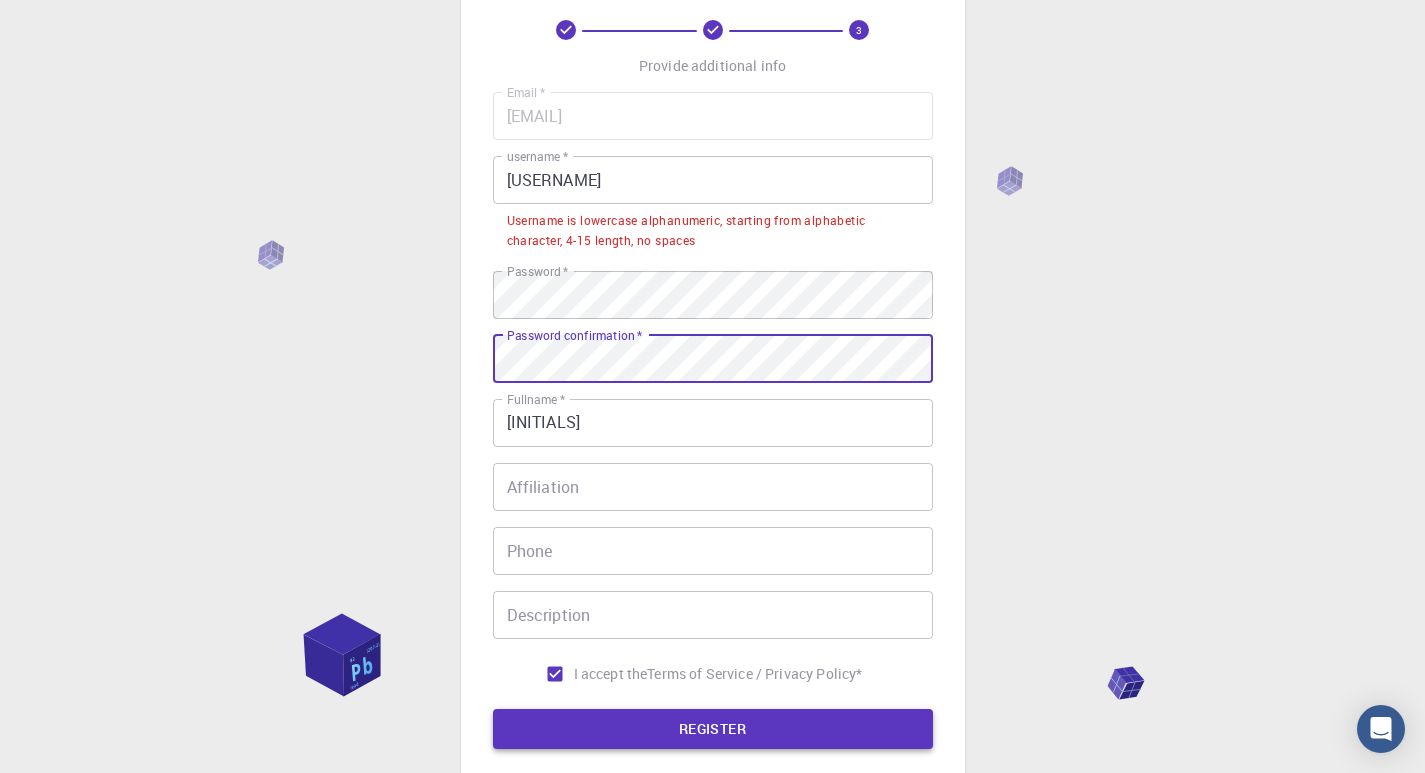 click on "REGISTER" at bounding box center (713, 729) 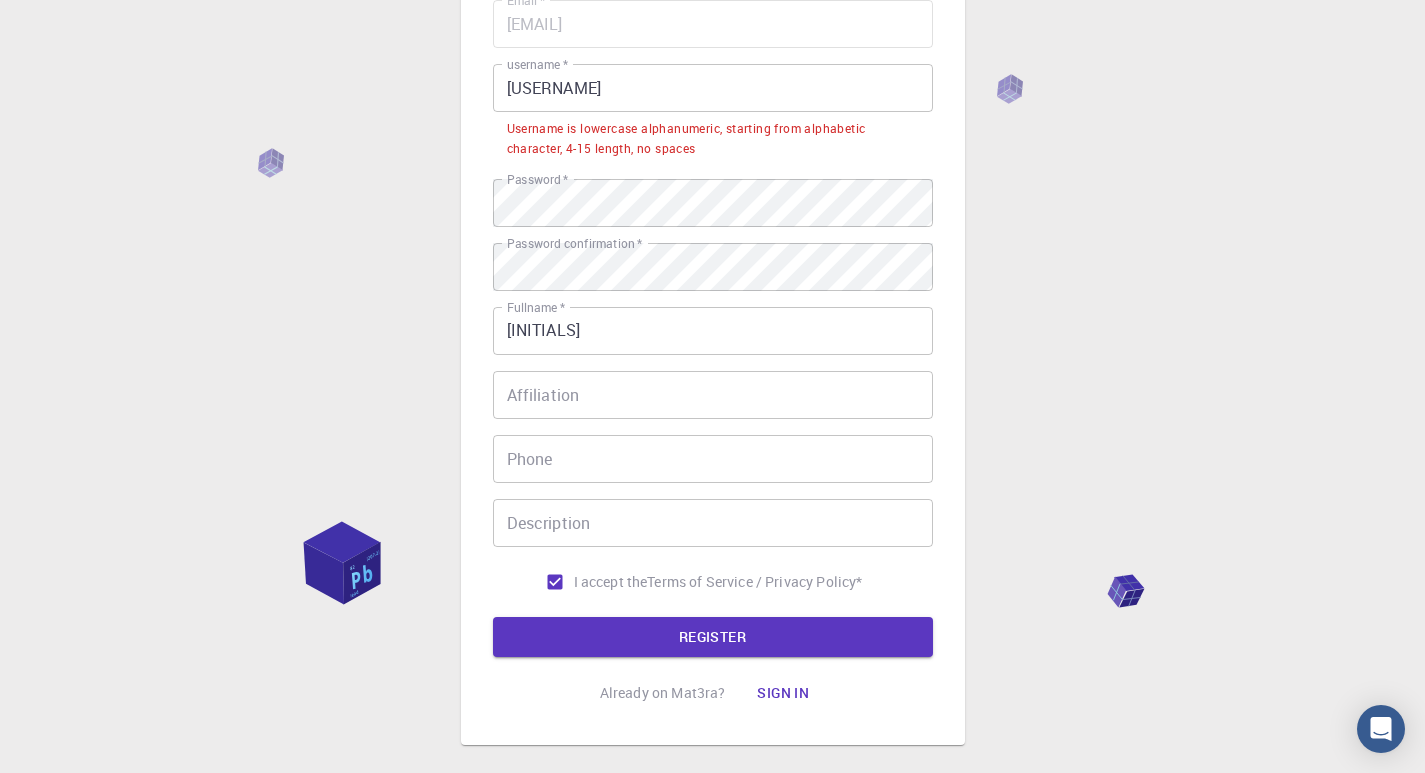 scroll, scrollTop: 296, scrollLeft: 0, axis: vertical 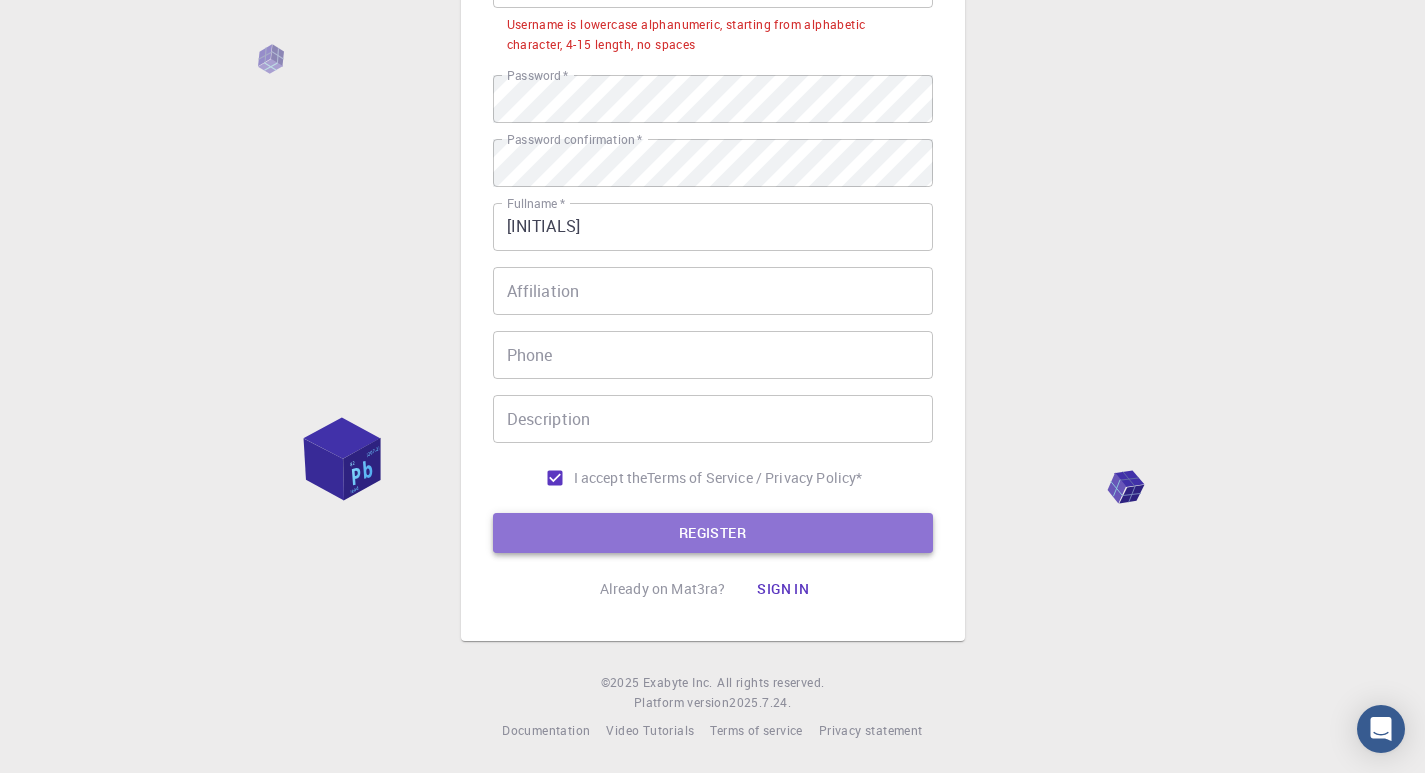 click on "REGISTER" at bounding box center [713, 533] 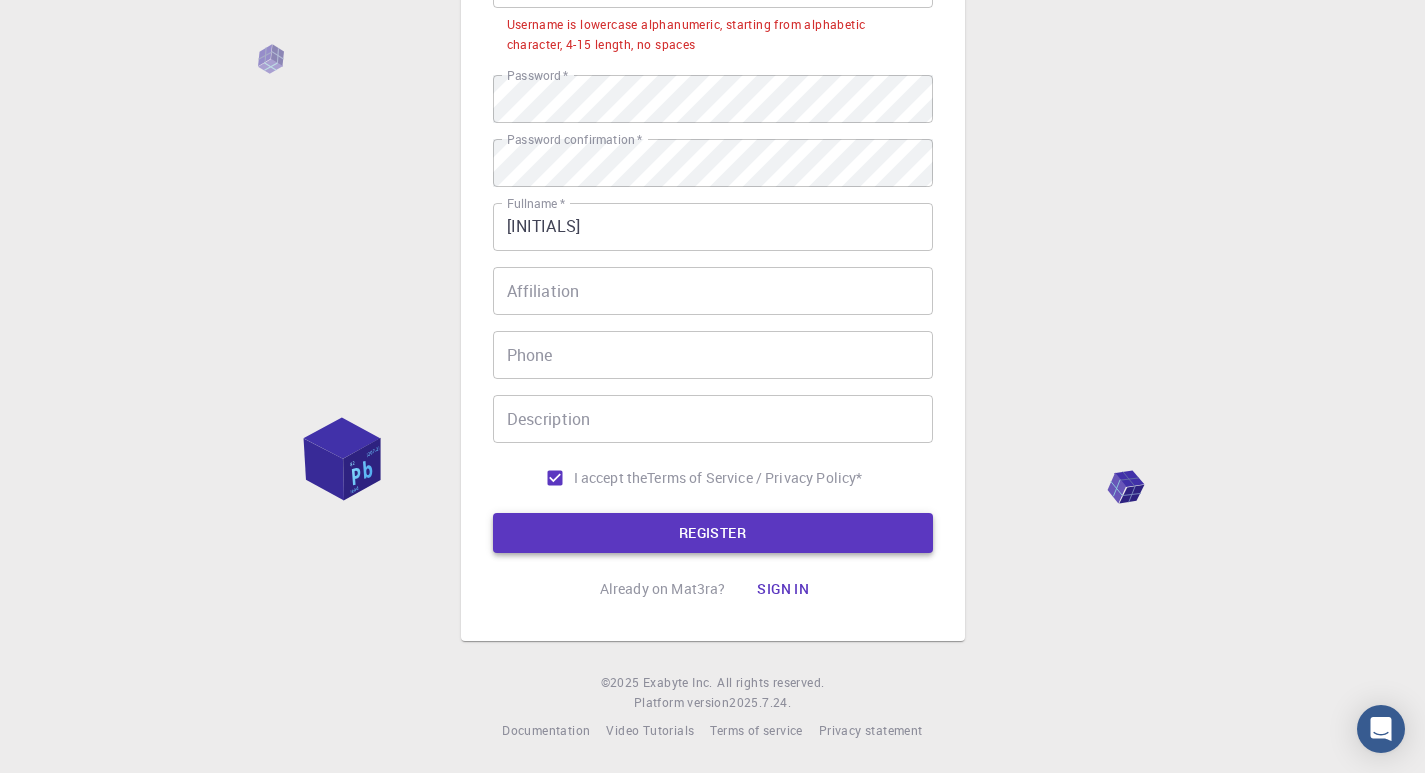 scroll, scrollTop: 96, scrollLeft: 0, axis: vertical 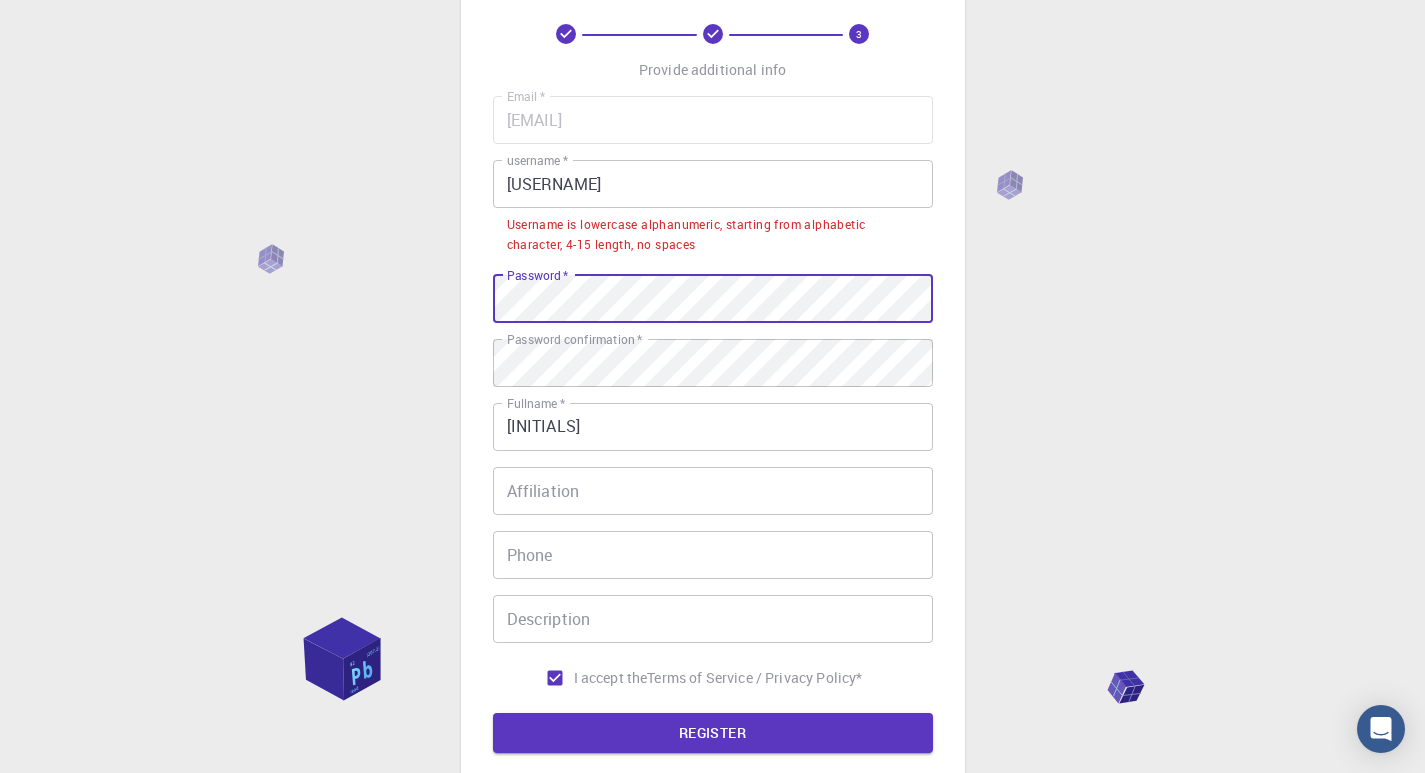 click on "3 Provide additional info Email   * [EMAIL] Email   * username   * [USERNAME] username   * Username is lowercase alphanumeric, starting from alphabetic character, 4-15 length, no spaces Password   * Password   * Password confirmation   * Password confirmation   * Fullname   * [INITIALS] Fullname   * Affiliation Affiliation Phone Phone Description Description I accept the  Terms of Service / Privacy Policy  * REGISTER Already on Mat3ra? Sign in ©  2025   Exabyte Inc.   All rights reserved. Platform version  2025.7.24 . Documentation Video Tutorials Terms of service Privacy statement" at bounding box center (712, 438) 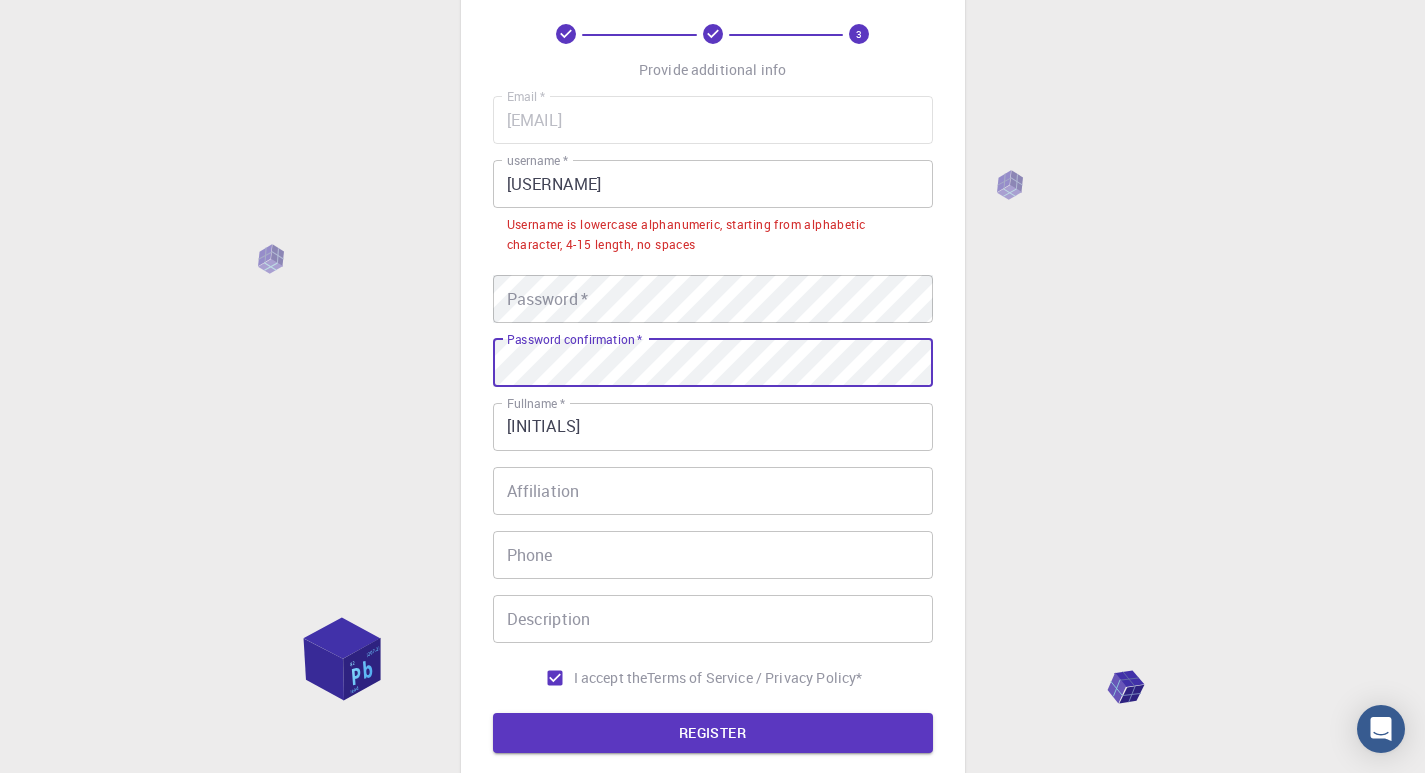 click on "3 Provide additional info Email   * [EMAIL] Email   * username   * [USERNAME] username   * Username is lowercase alphanumeric, starting from alphabetic character, 4-15 length, no spaces Password   * Password   * Password confirmation   * Password confirmation   * Fullname   * [INITIALS] Fullname   * Affiliation Affiliation Phone Phone Description Description I accept the  Terms of Service / Privacy Policy  * REGISTER Already on Mat3ra? Sign in ©  2025   Exabyte Inc.   All rights reserved. Platform version  2025.7.24 . Documentation Video Tutorials Terms of service Privacy statement" at bounding box center (712, 438) 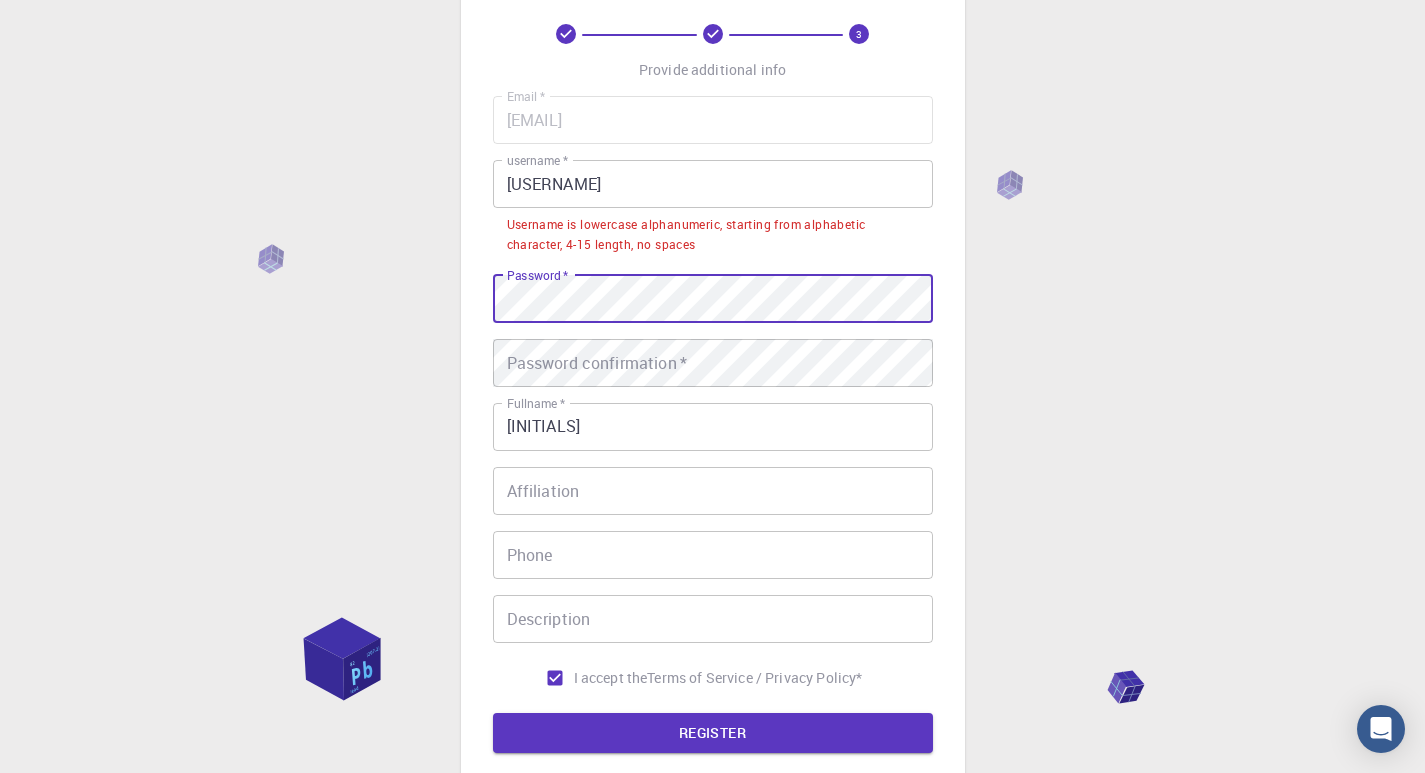 click on "Affiliation" at bounding box center (713, 491) 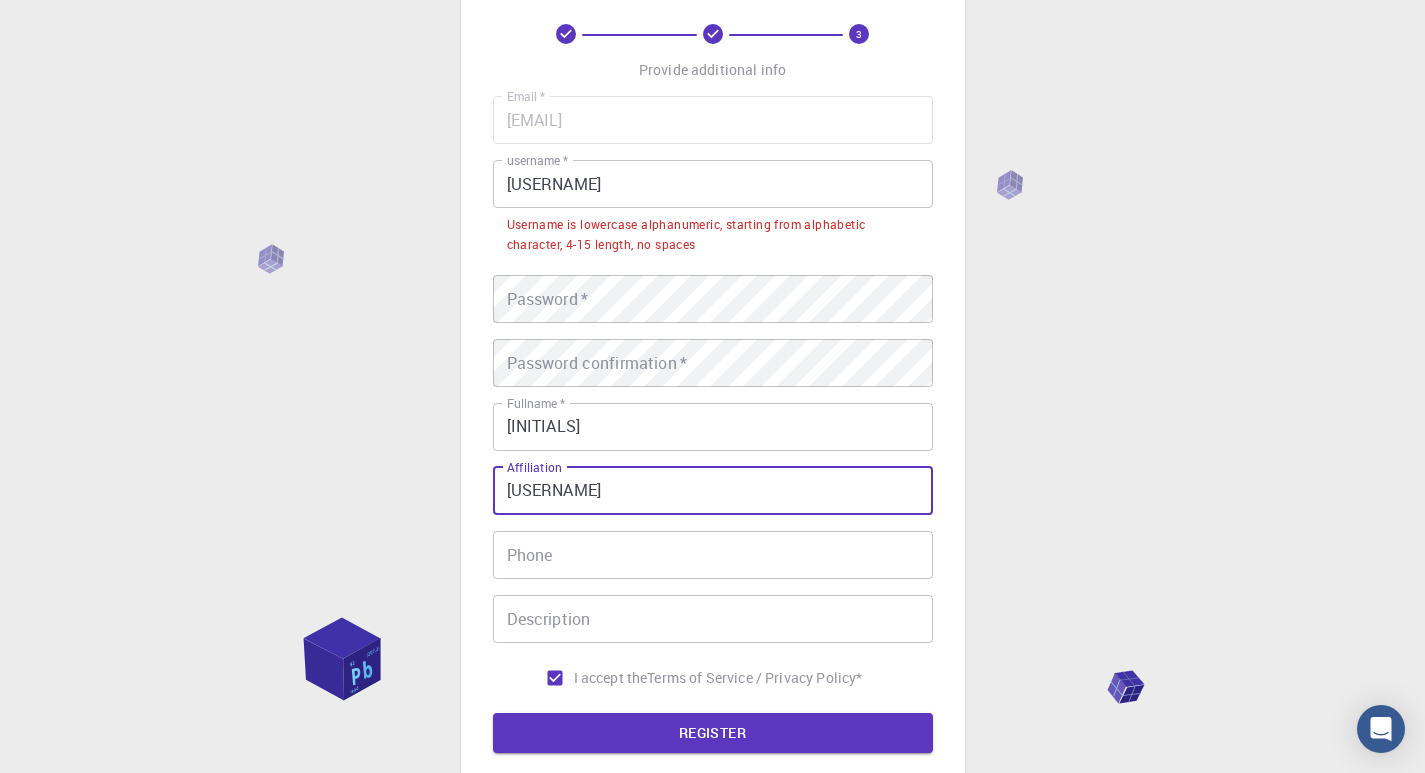 click on "[USERNAME]" at bounding box center (713, 491) 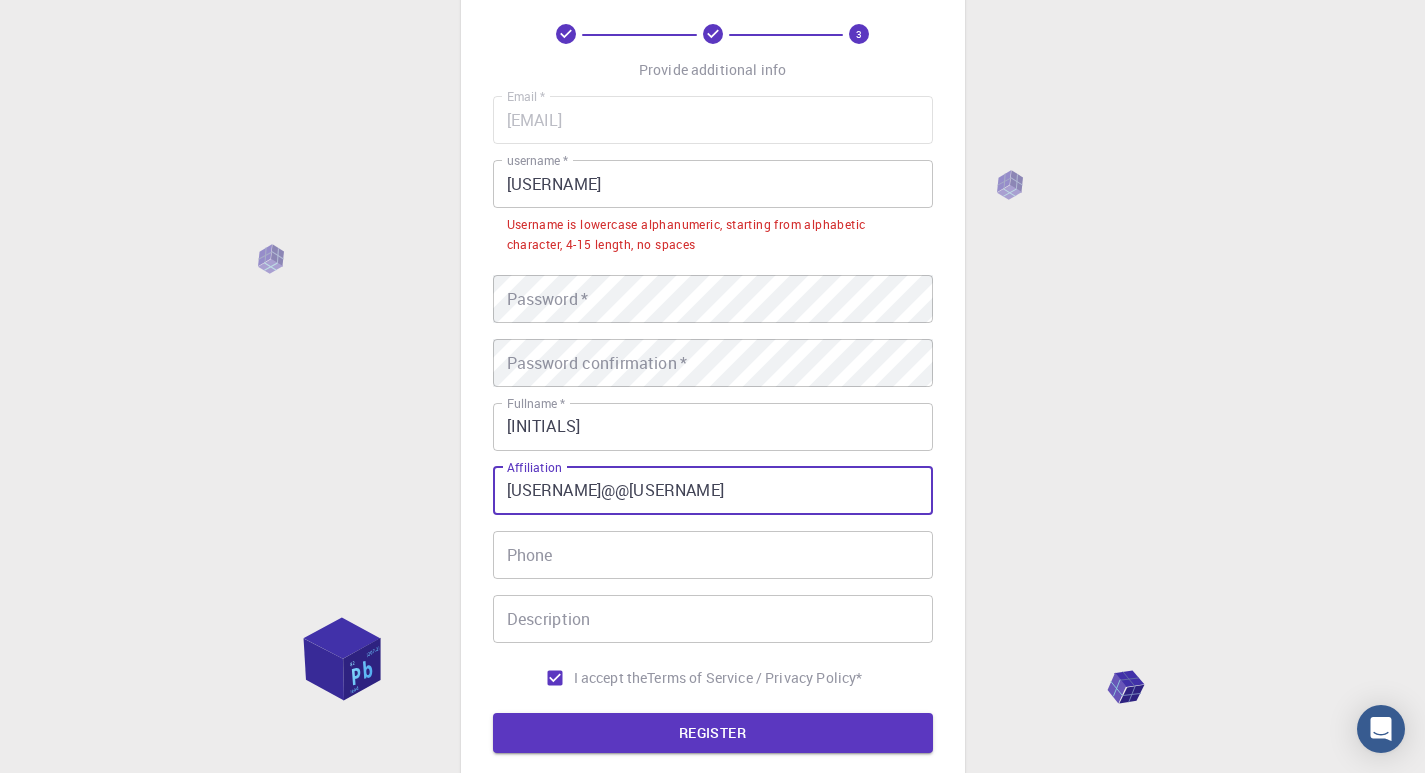 click on "[USERNAME]@@[USERNAME]" at bounding box center [713, 491] 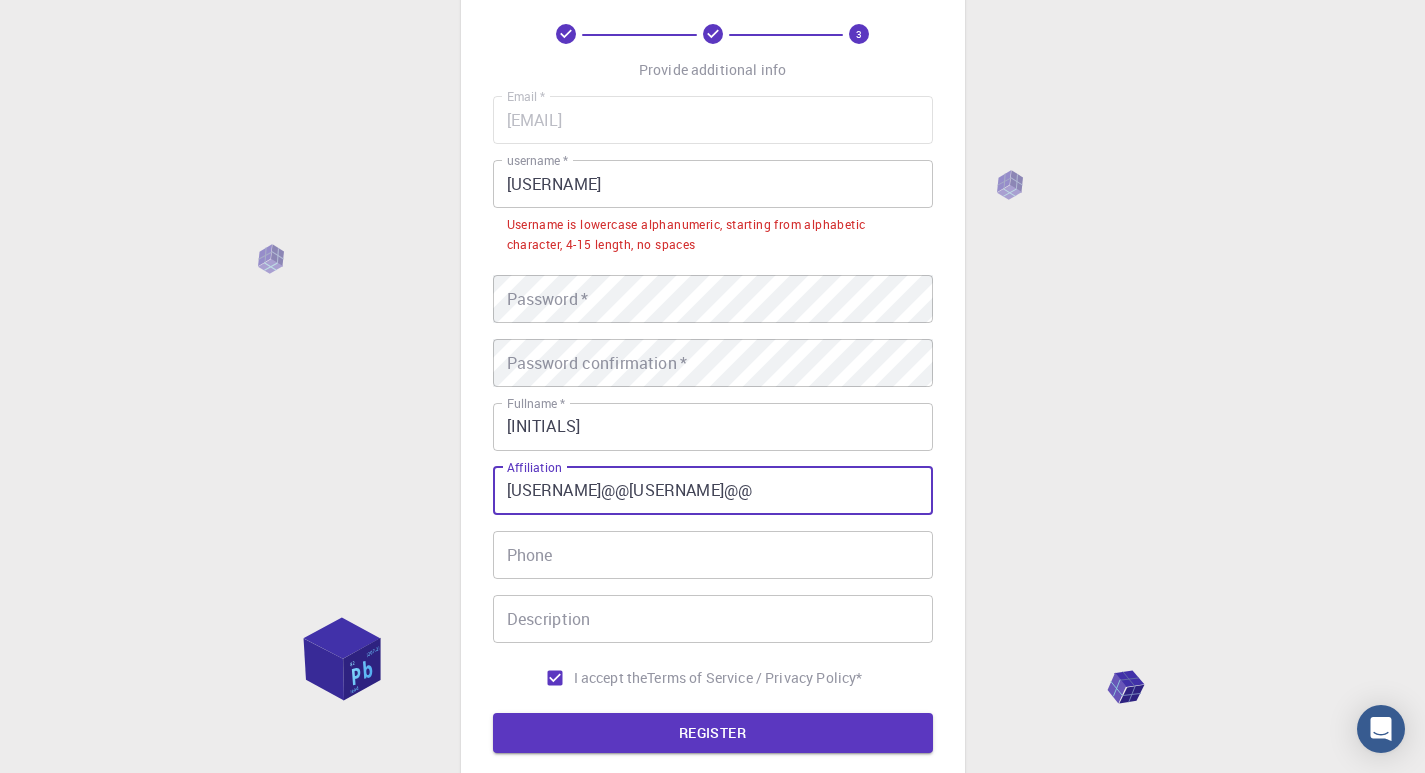 drag, startPoint x: 755, startPoint y: 483, endPoint x: 433, endPoint y: 487, distance: 322.02484 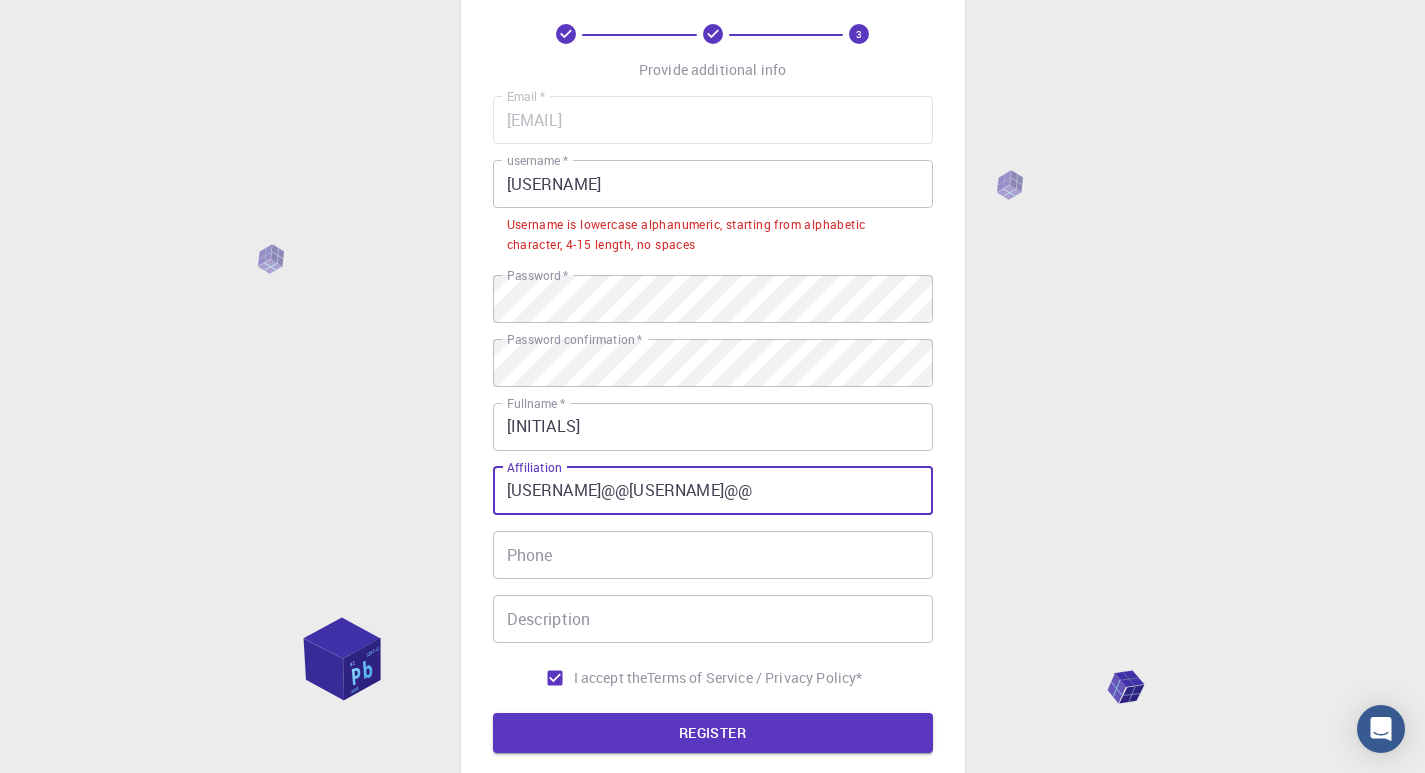 drag, startPoint x: 548, startPoint y: 477, endPoint x: 598, endPoint y: 491, distance: 51.92302 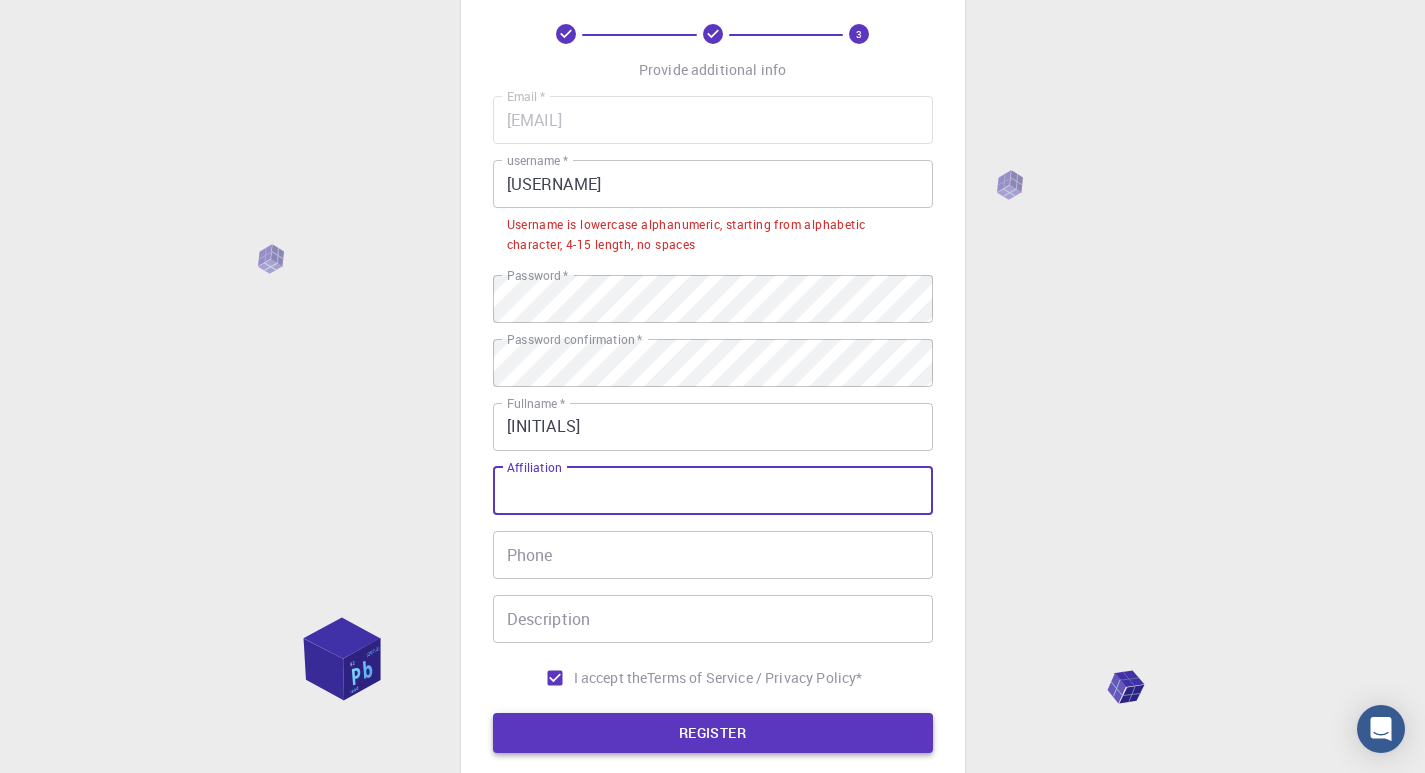 type 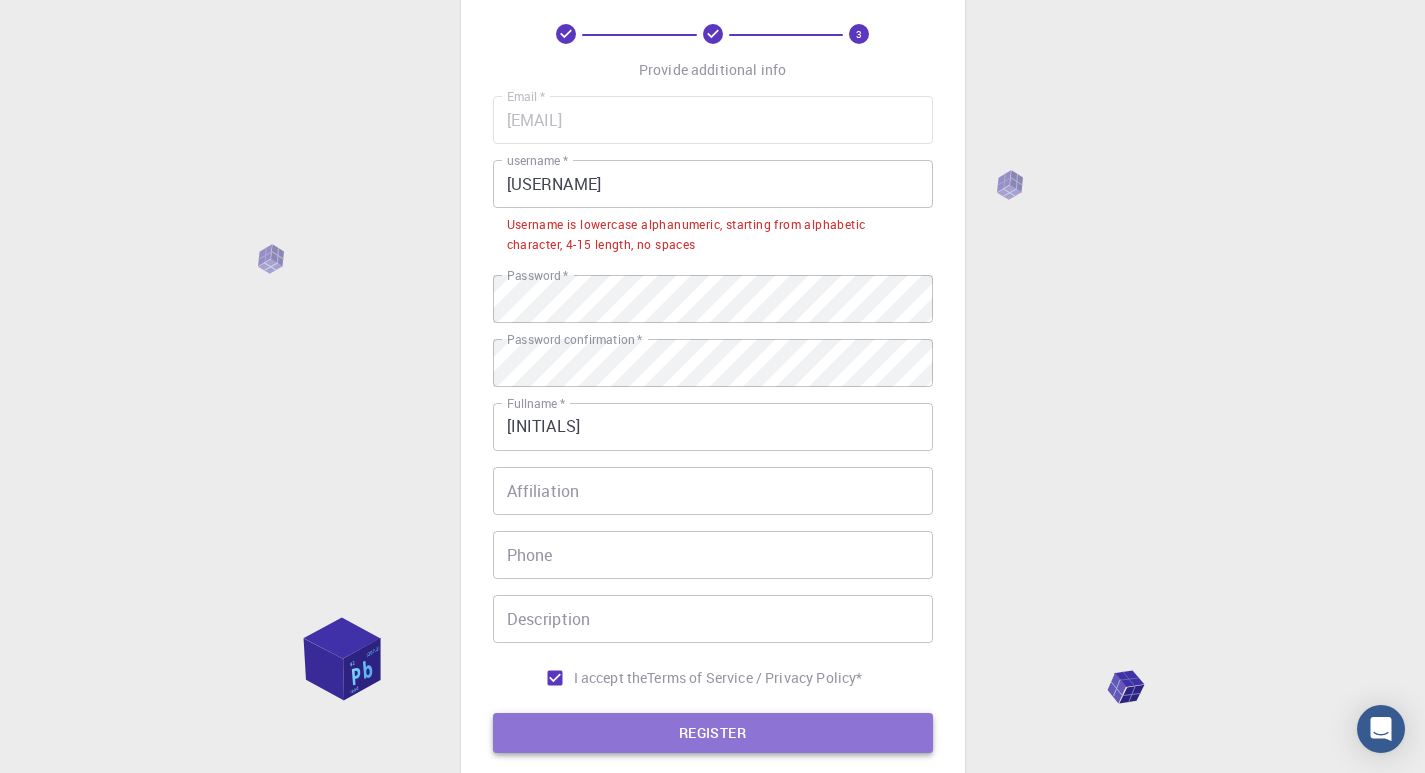 click on "REGISTER" at bounding box center (713, 733) 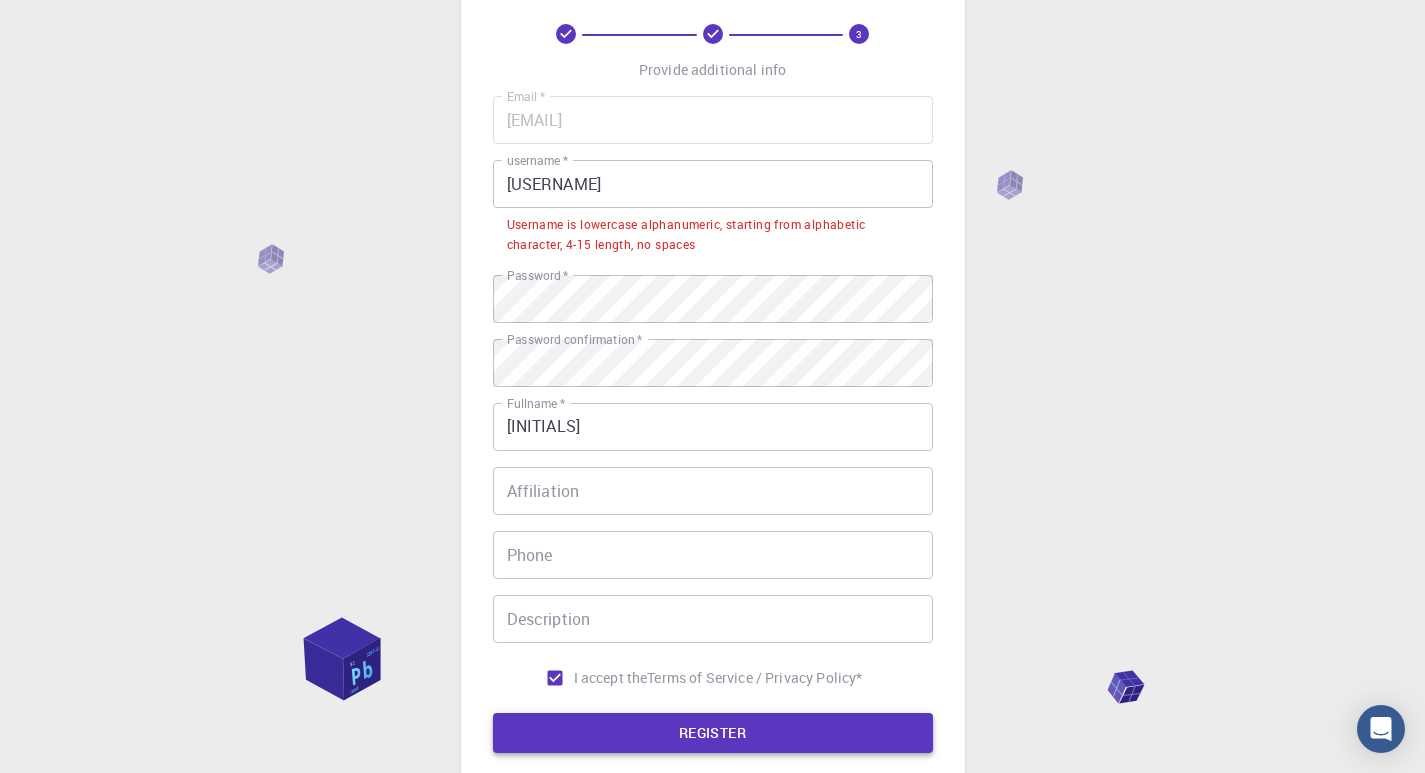 click on "REGISTER" at bounding box center (713, 733) 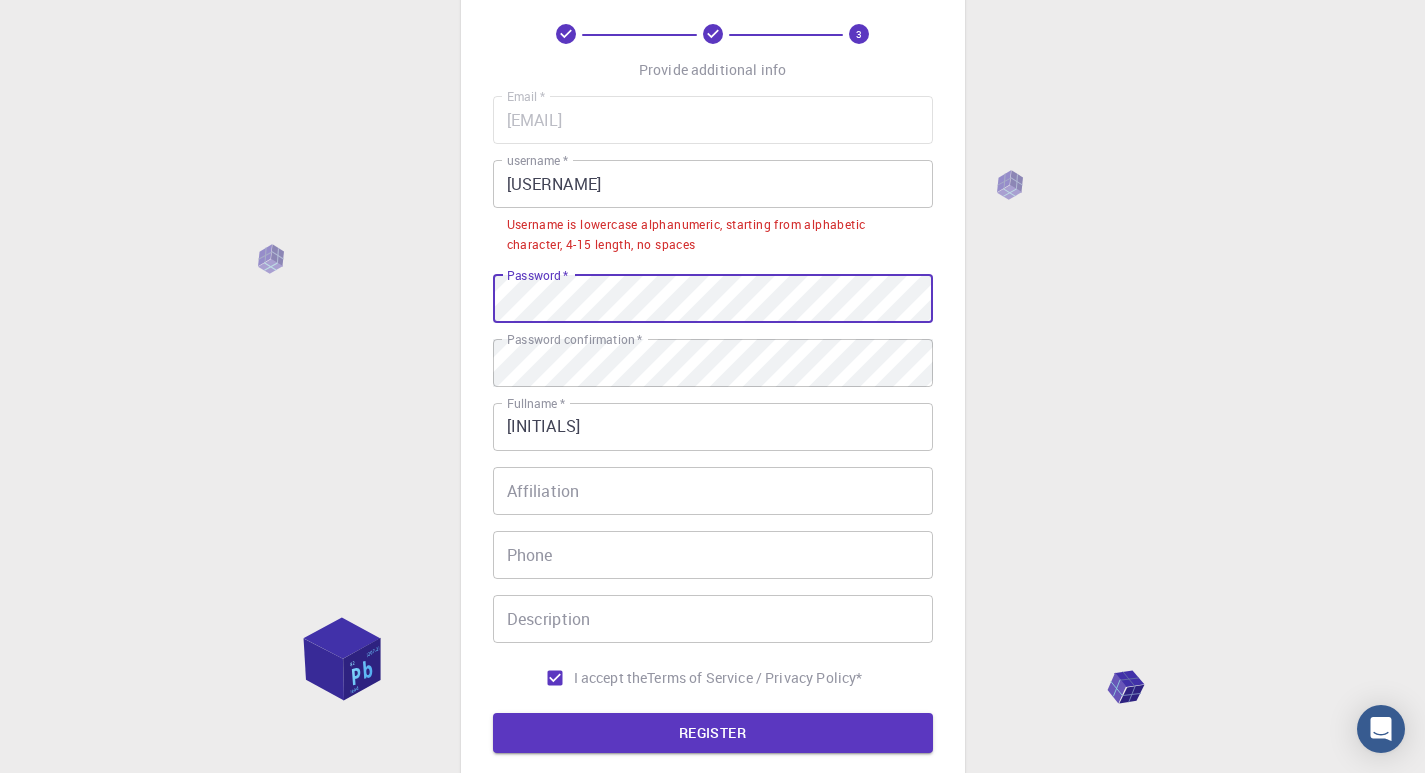 click on "3 Provide additional info Email   * [EMAIL] Email   * username   * [USERNAME] username   * Username is lowercase alphanumeric, starting from alphabetic character, 4-15 length, no spaces Password   * Password   * Password confirmation   * Password confirmation   * Fullname   * [INITIALS] Fullname   * Affiliation Affiliation Phone Phone Description Description I accept the  Terms of Service / Privacy Policy  * REGISTER Already on Mat3ra? Sign in ©  2025   Exabyte Inc.   All rights reserved. Platform version  2025.7.24 . Documentation Video Tutorials Terms of service Privacy statement" at bounding box center (712, 438) 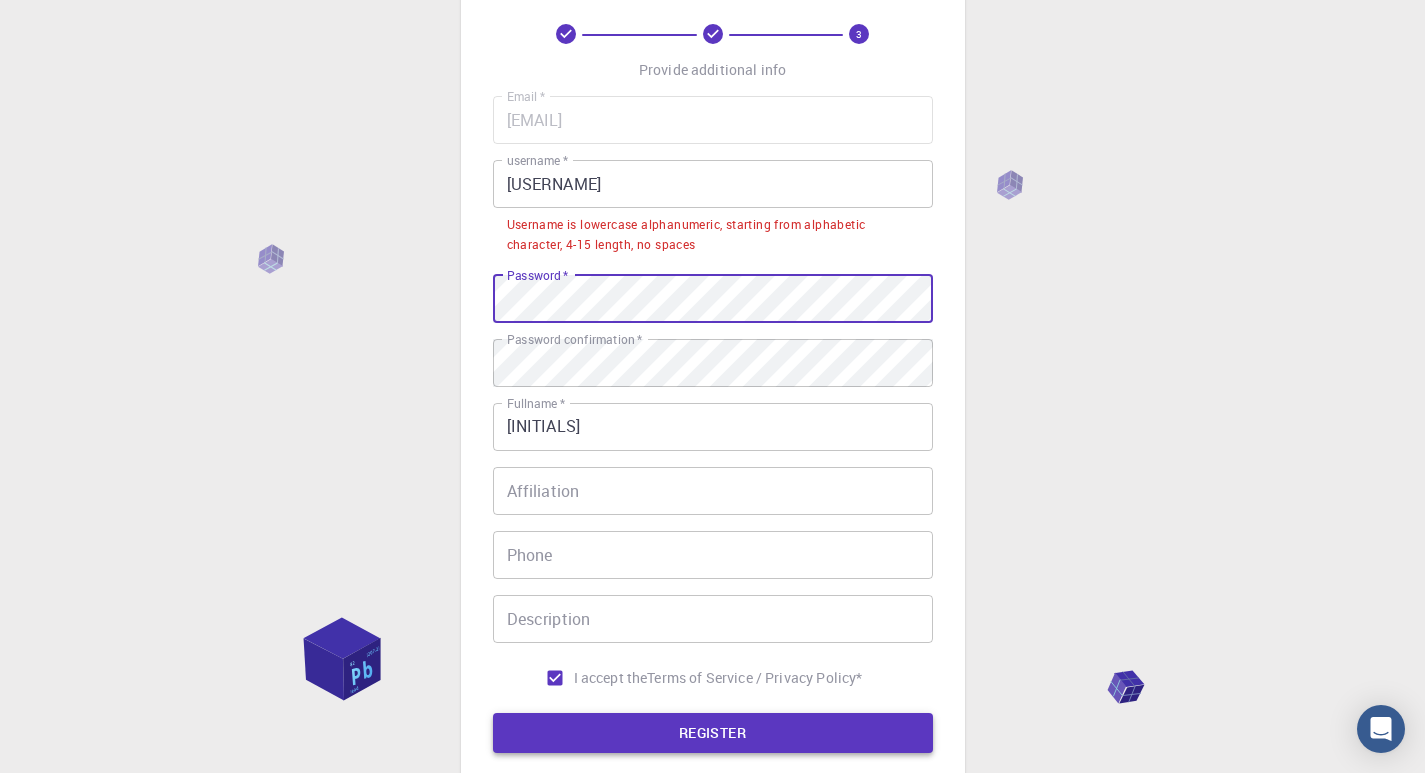click on "REGISTER" at bounding box center (713, 733) 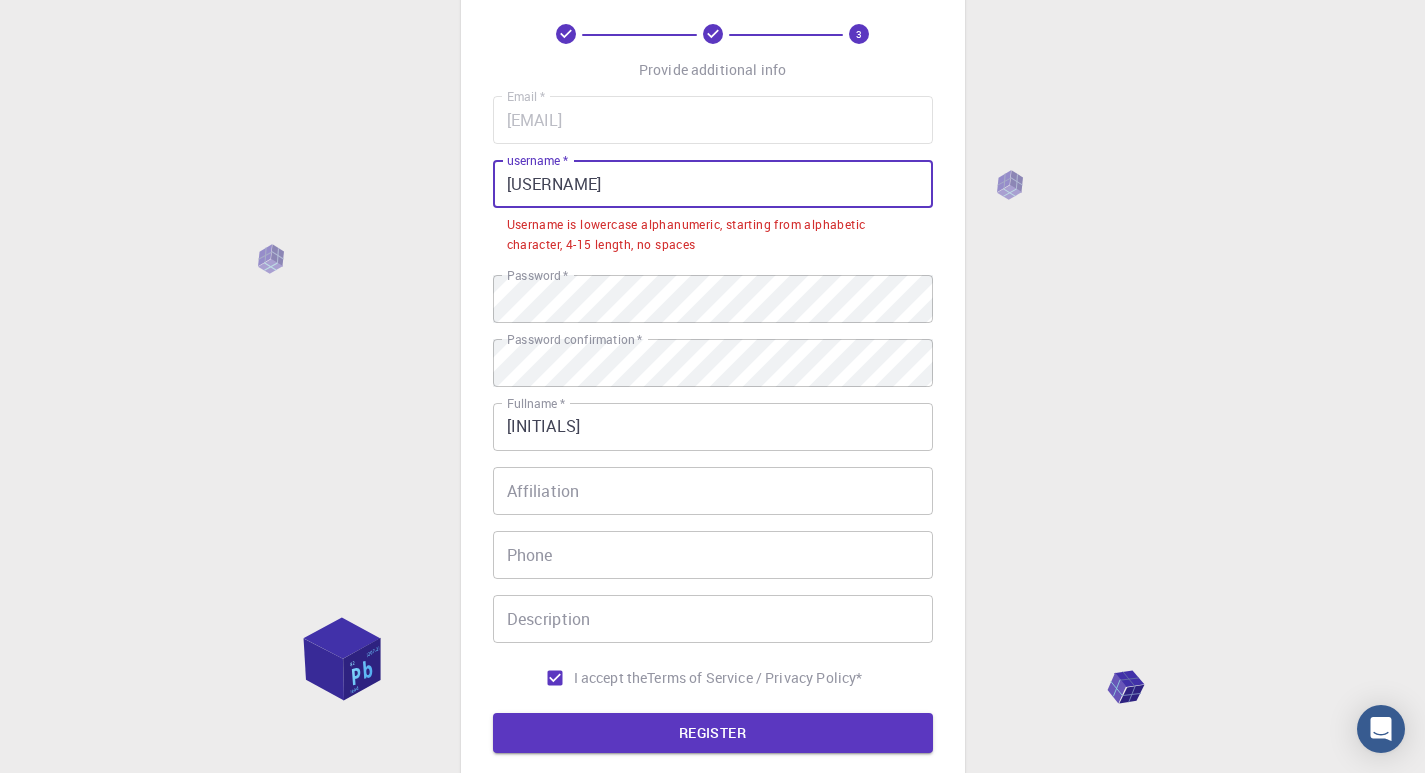 click on "[USERNAME]" at bounding box center (713, 184) 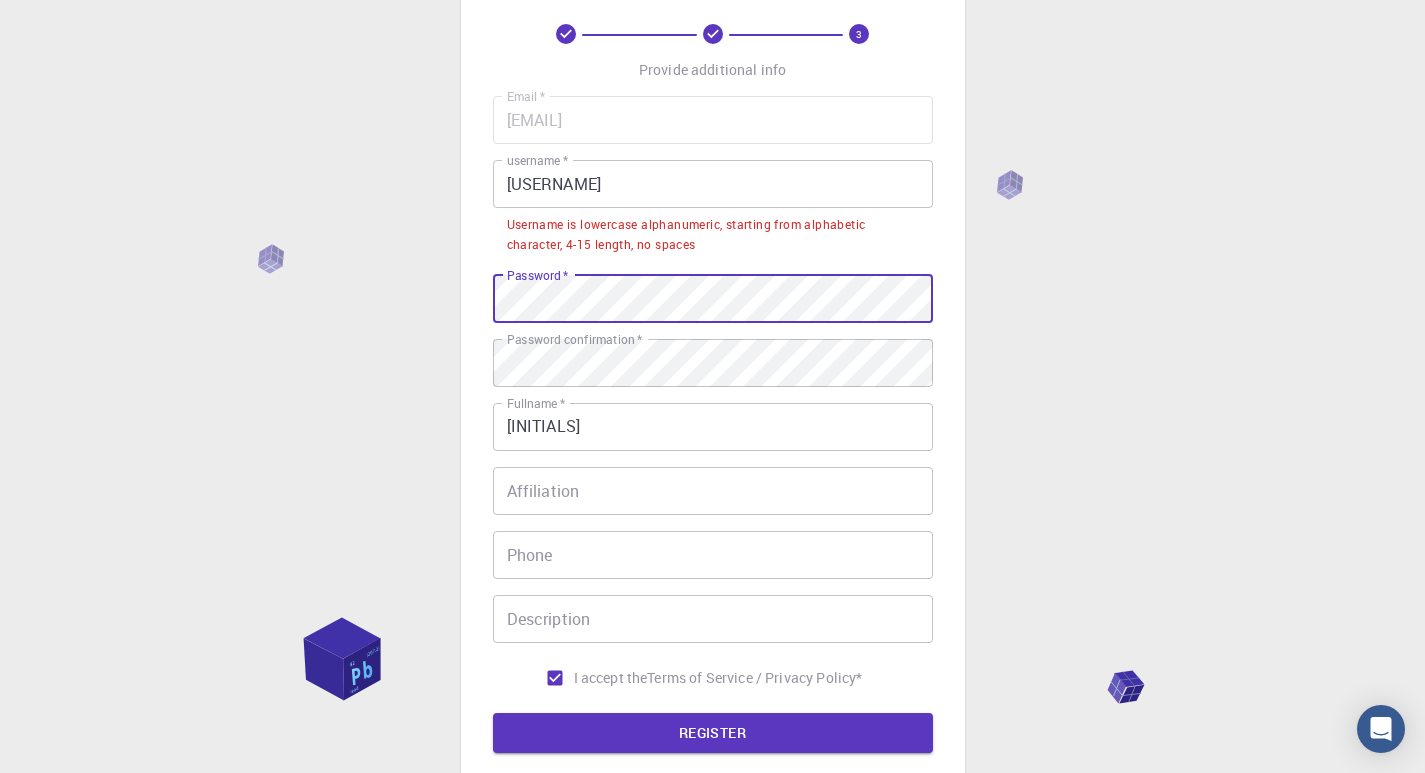 click on "3 Provide additional info Email   * [EMAIL] Email   * username   * [USERNAME] username   * Username is lowercase alphanumeric, starting from alphabetic character, 4-15 length, no spaces Password   * Password   * Password confirmation   * Password confirmation   * Fullname   * [INITIALS] Fullname   * Affiliation Affiliation Phone Phone Description Description I accept the  Terms of Service / Privacy Policy  * REGISTER Already on Mat3ra? Sign in ©  2025   Exabyte Inc.   All rights reserved. Platform version  2025.7.24 . Documentation Video Tutorials Terms of service Privacy statement" at bounding box center (712, 438) 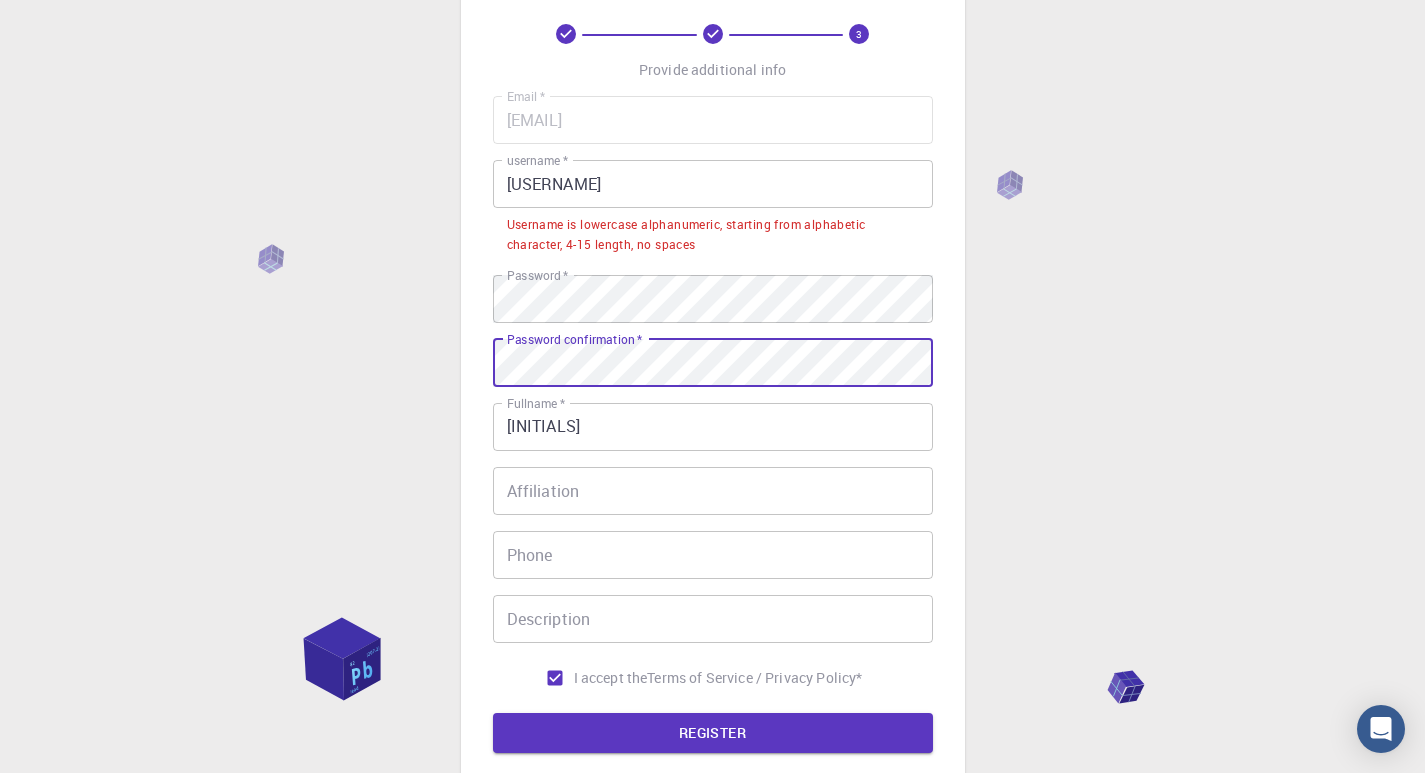 click on "3 Provide additional info Email   * [EMAIL] Email   * username   * [USERNAME] username   * Username is lowercase alphanumeric, starting from alphabetic character, 4-15 length, no spaces Password   * Password   * Password confirmation   * Password confirmation   * Fullname   * [INITIALS] Fullname   * Affiliation Affiliation Phone Phone Description Description I accept the  Terms of Service / Privacy Policy  * REGISTER Already on Mat3ra? Sign in ©  2025   Exabyte Inc.   All rights reserved. Platform version  2025.7.24 . Documentation Video Tutorials Terms of service Privacy statement" at bounding box center (712, 438) 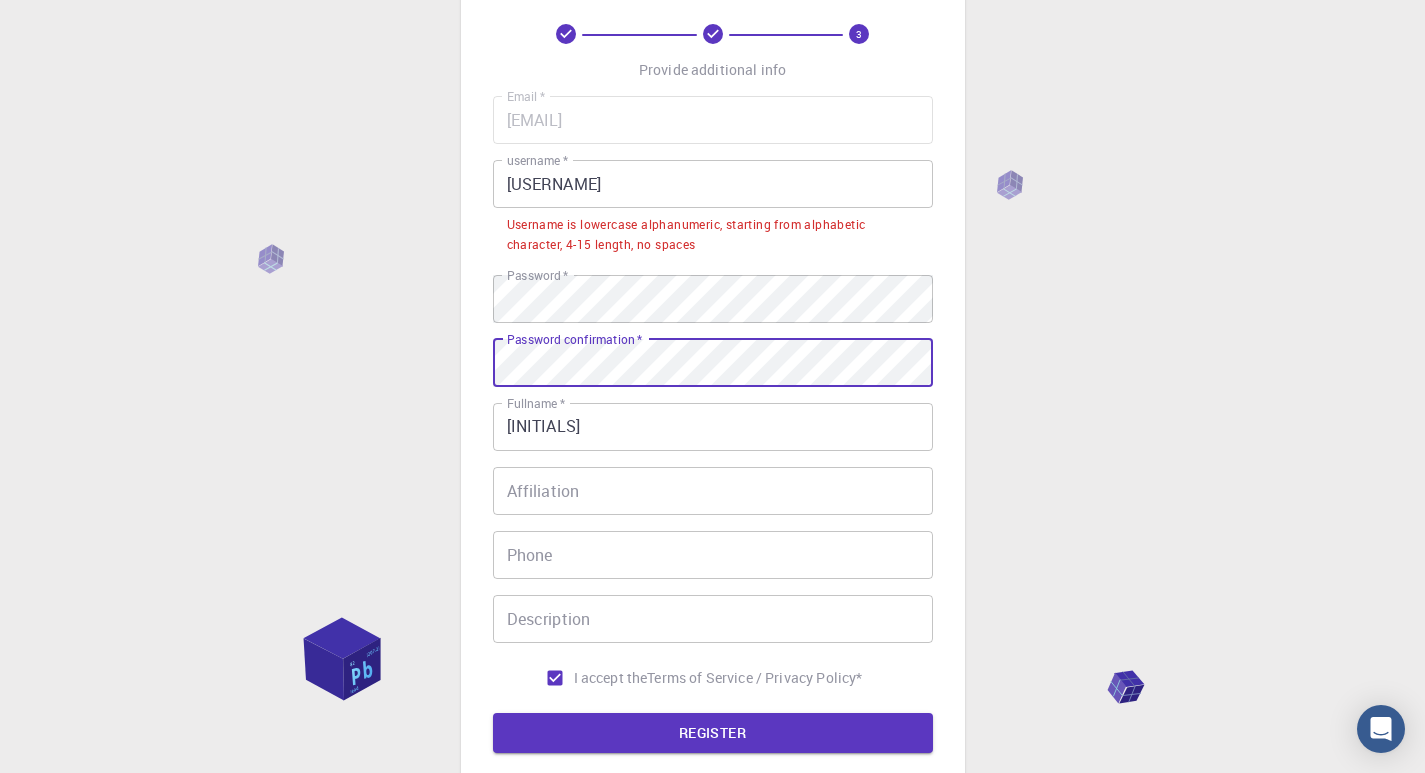 click on "[USERNAME]" at bounding box center [713, 184] 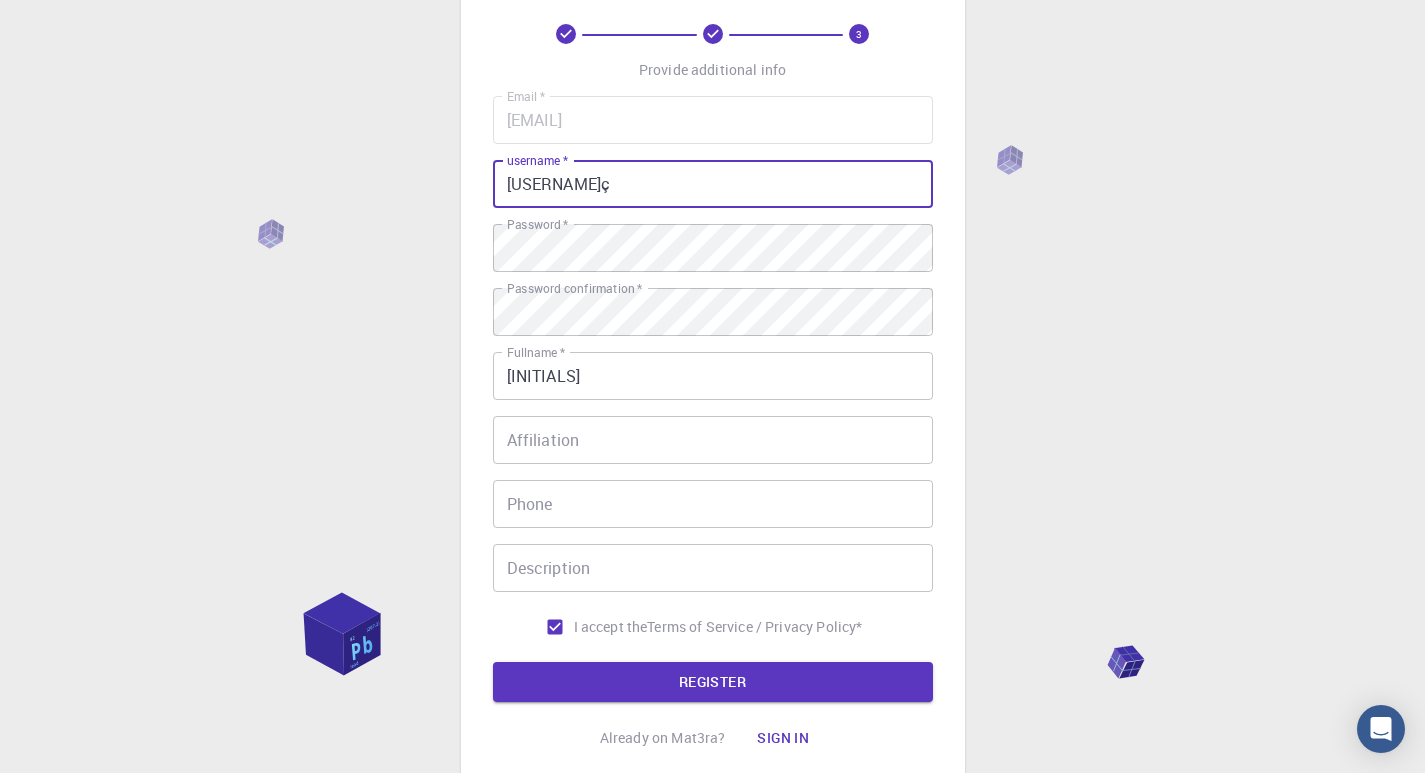 drag, startPoint x: 562, startPoint y: 183, endPoint x: 570, endPoint y: 190, distance: 10.630146 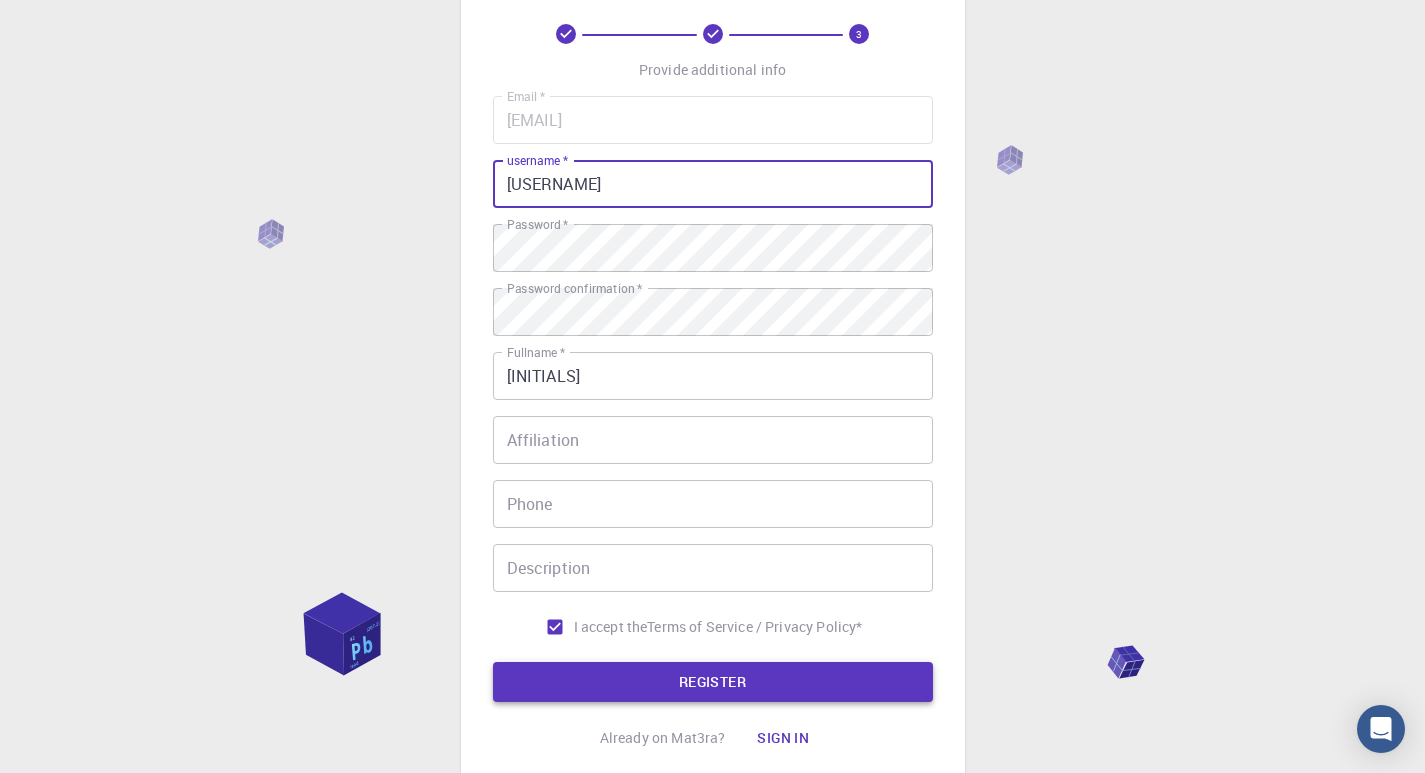 type on "[USERNAME]" 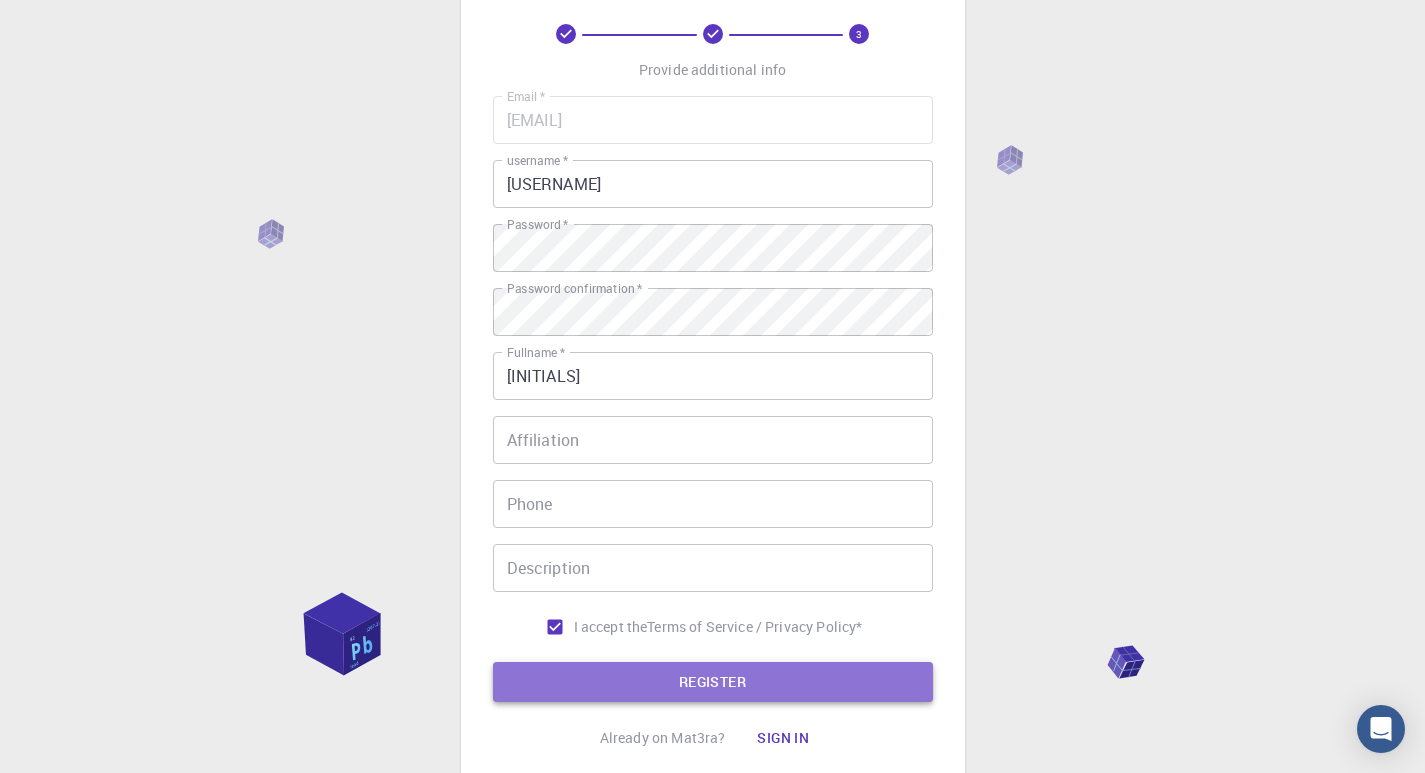 click on "REGISTER" at bounding box center (713, 682) 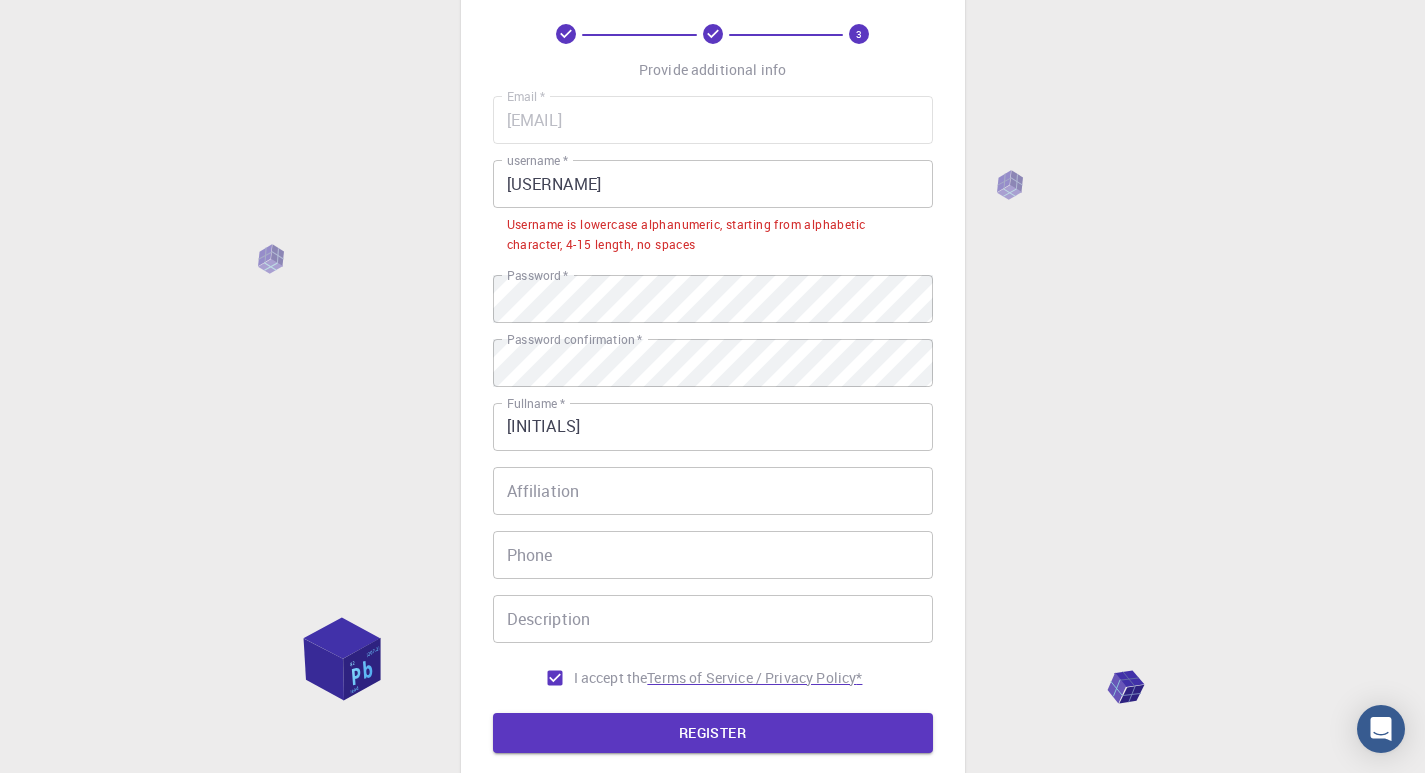 click on "Terms of Service / Privacy Policy  *" at bounding box center (754, 678) 